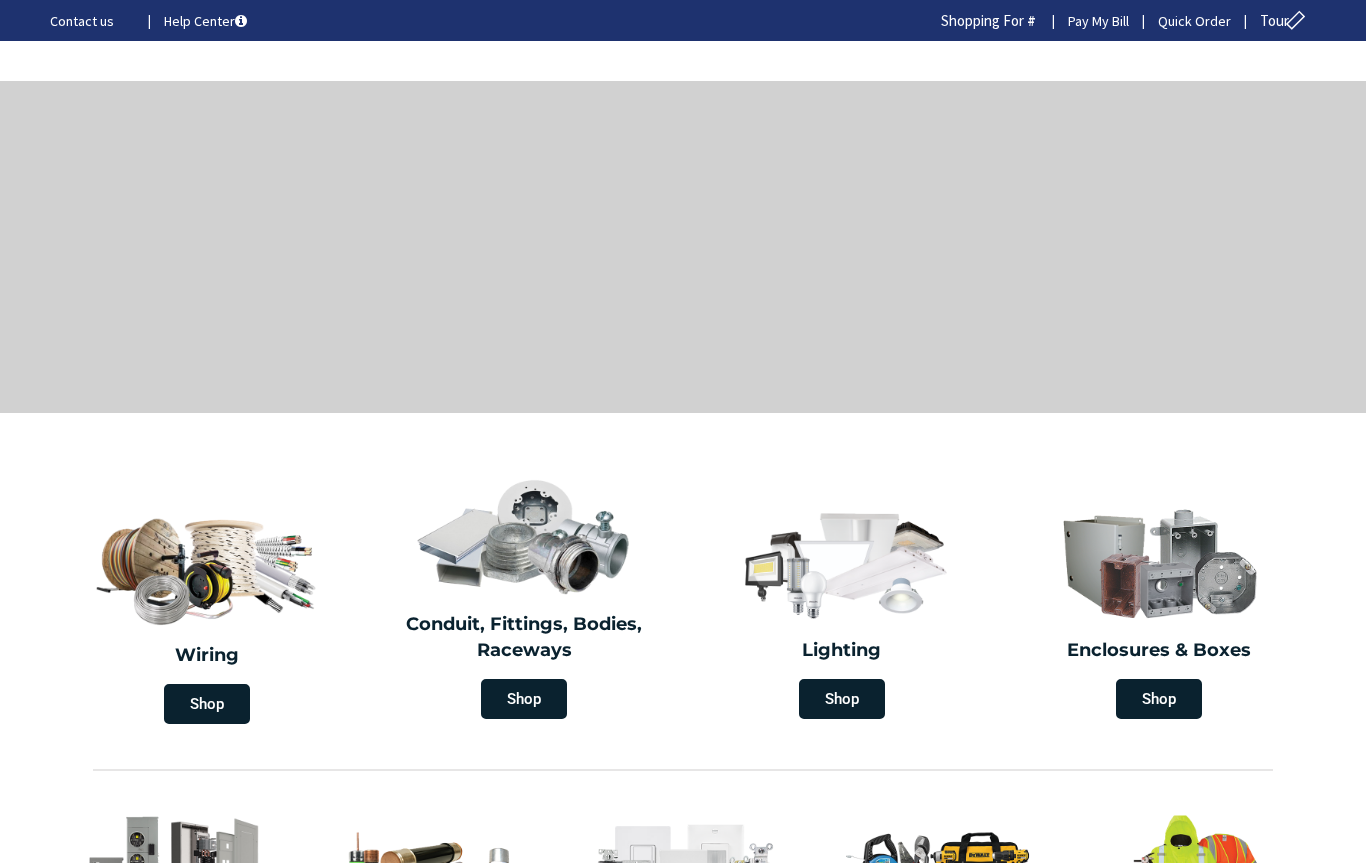 scroll, scrollTop: 0, scrollLeft: 0, axis: both 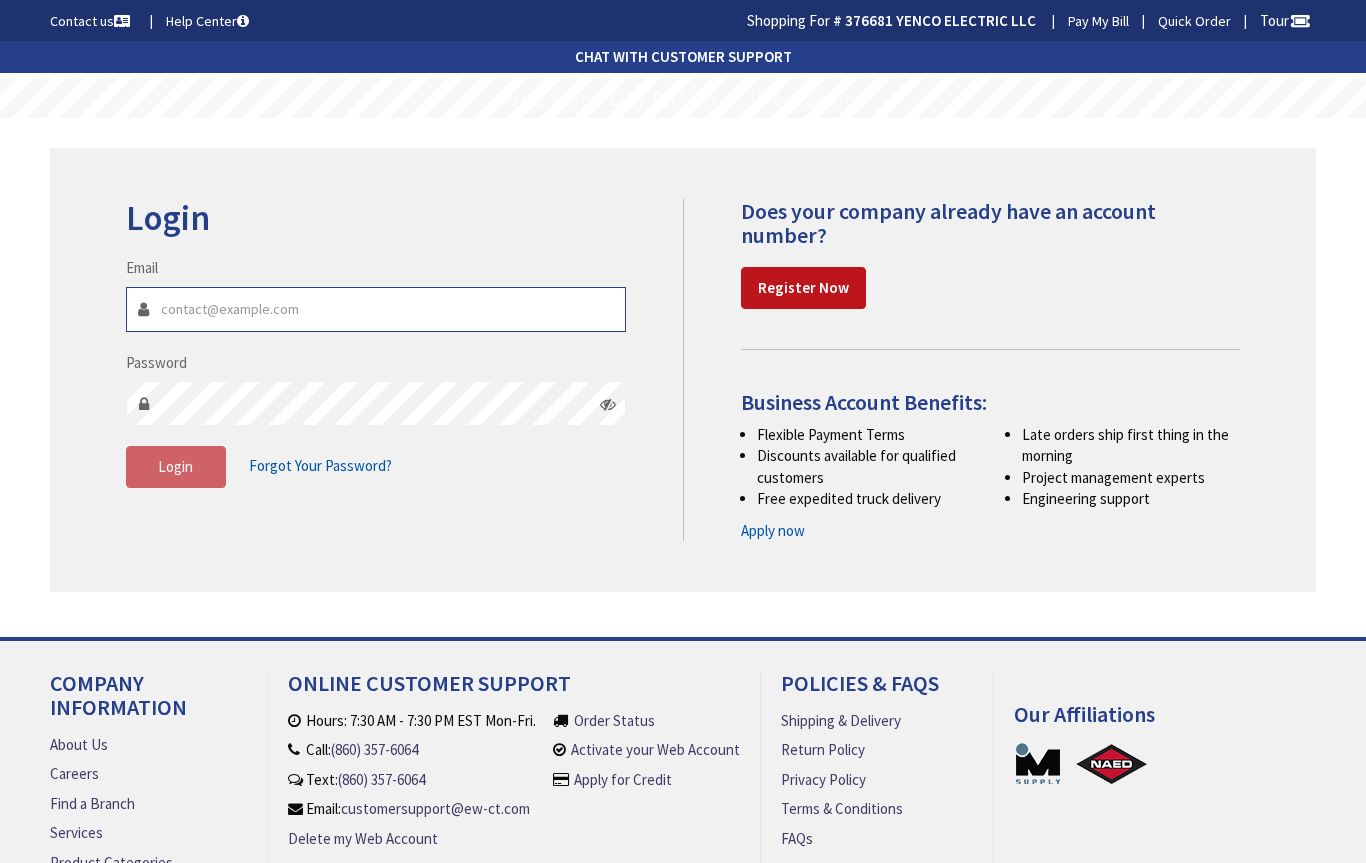 click on "Email" at bounding box center [376, 309] 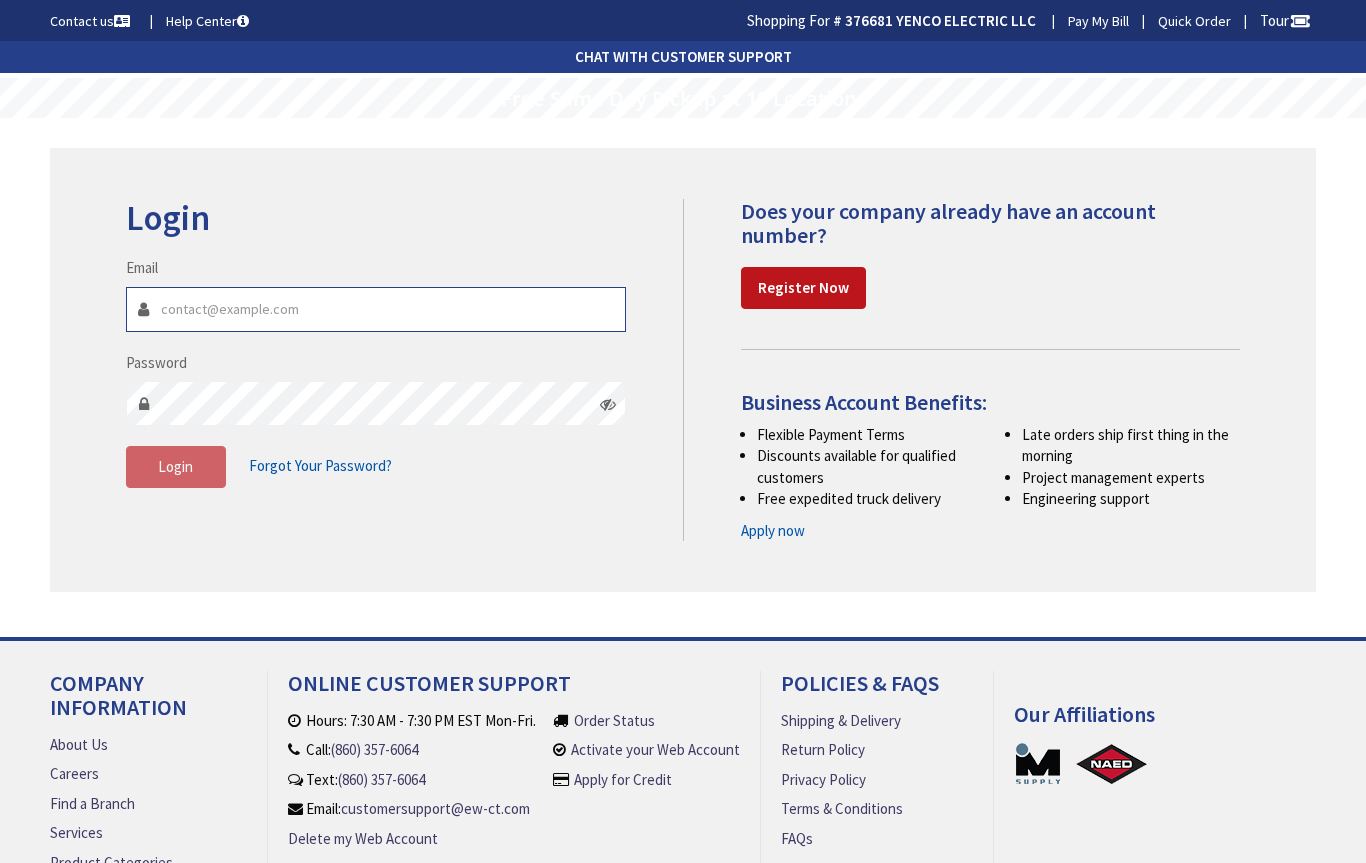 type on "[EMAIL]" 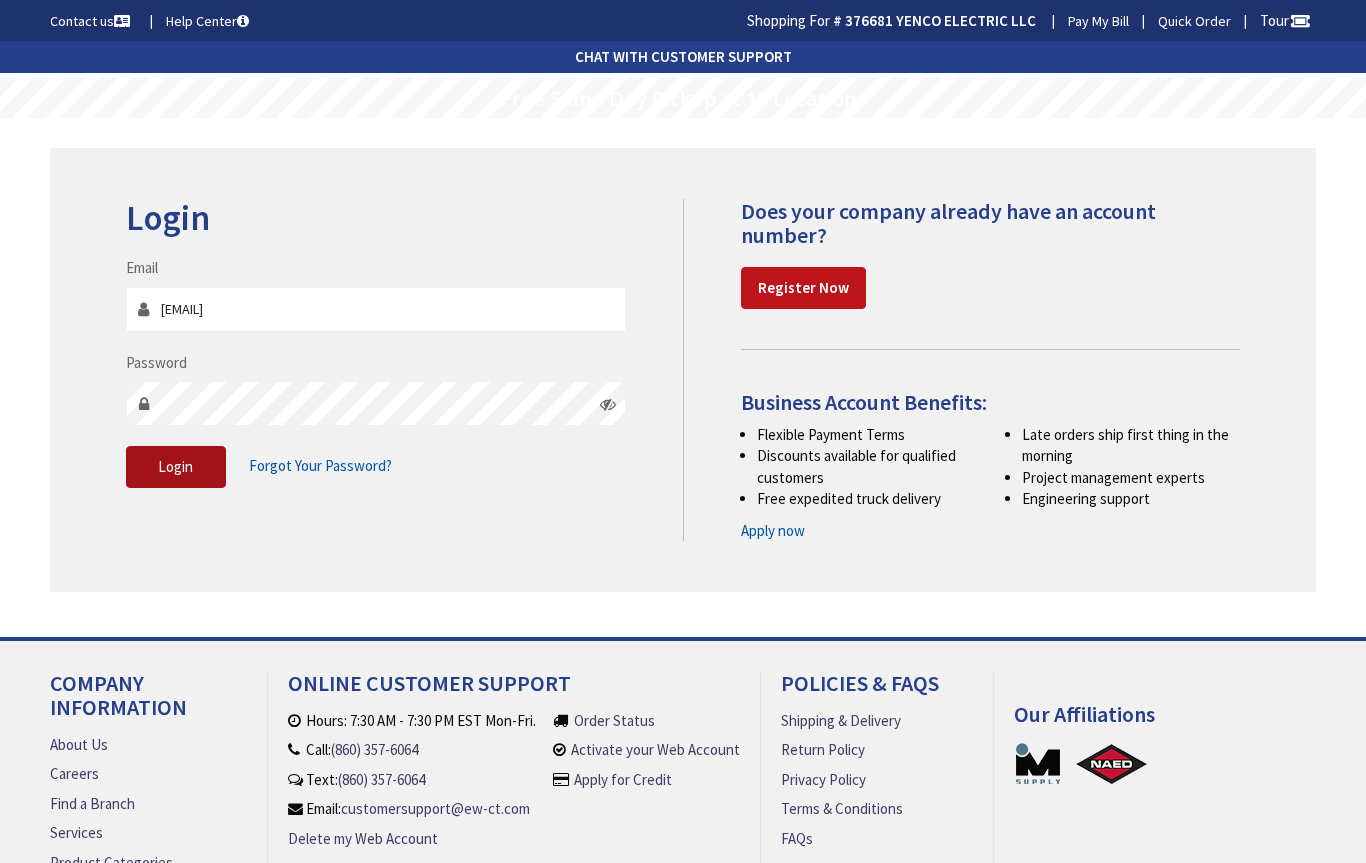 click on "Login" at bounding box center [175, 466] 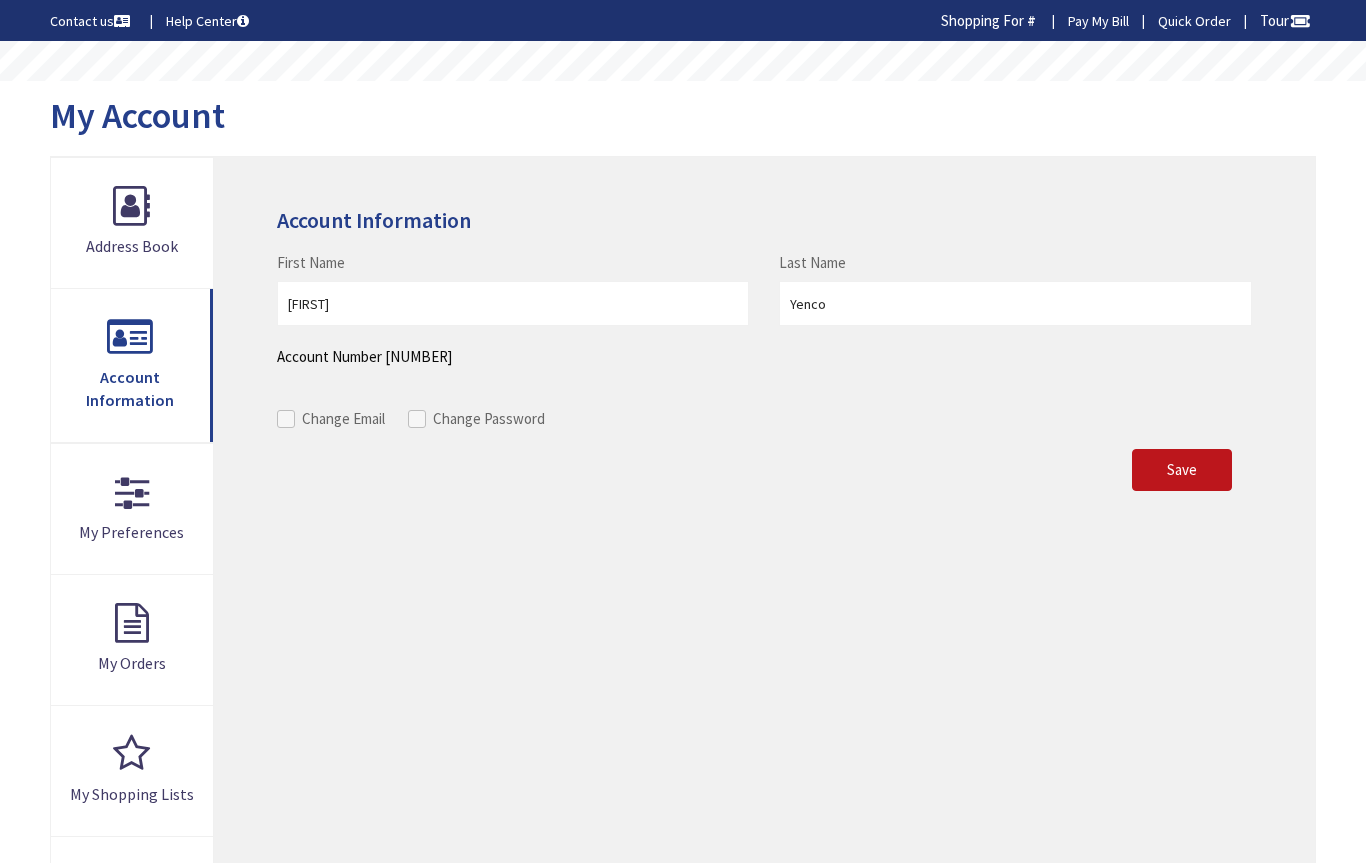scroll, scrollTop: 0, scrollLeft: 0, axis: both 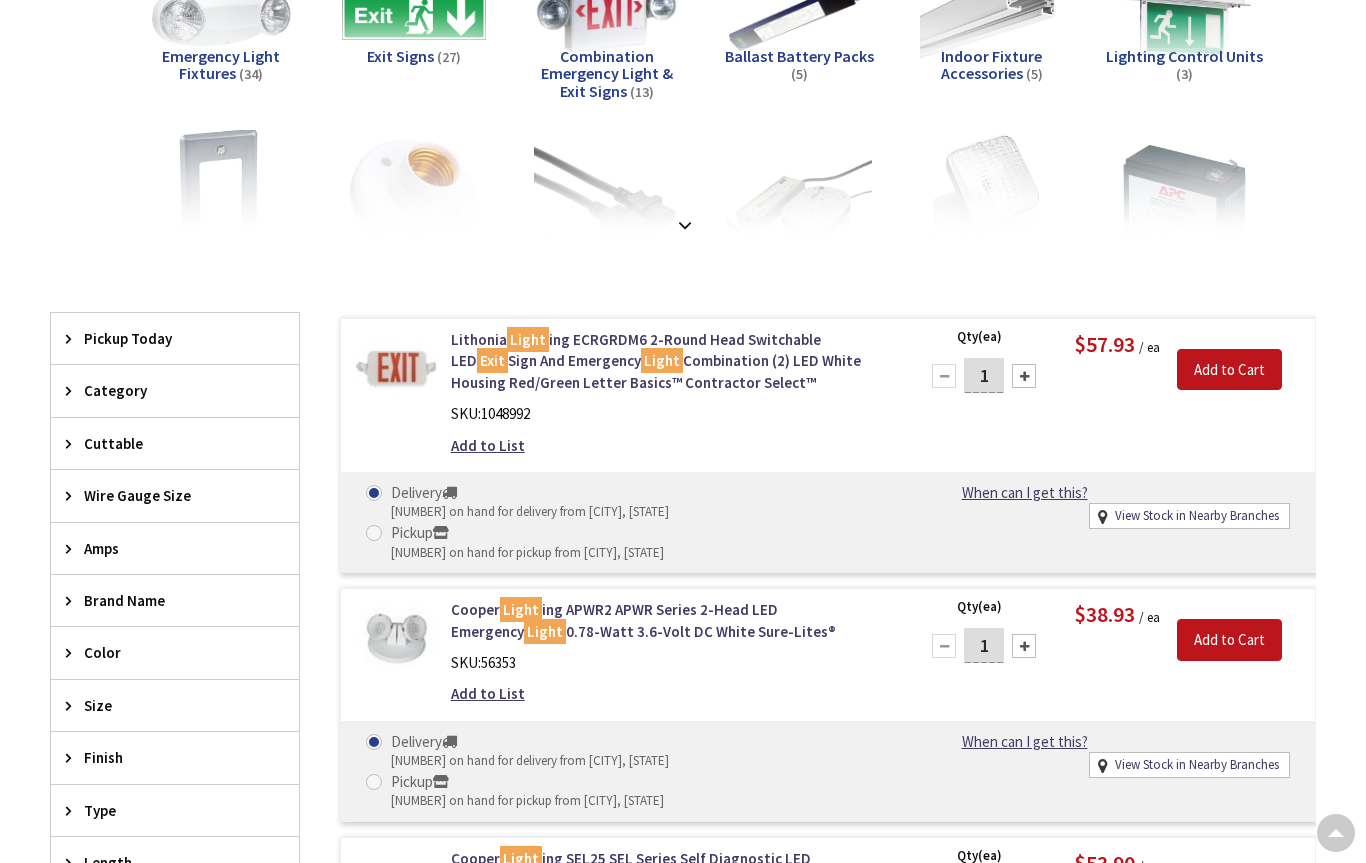 click at bounding box center (73, 600) 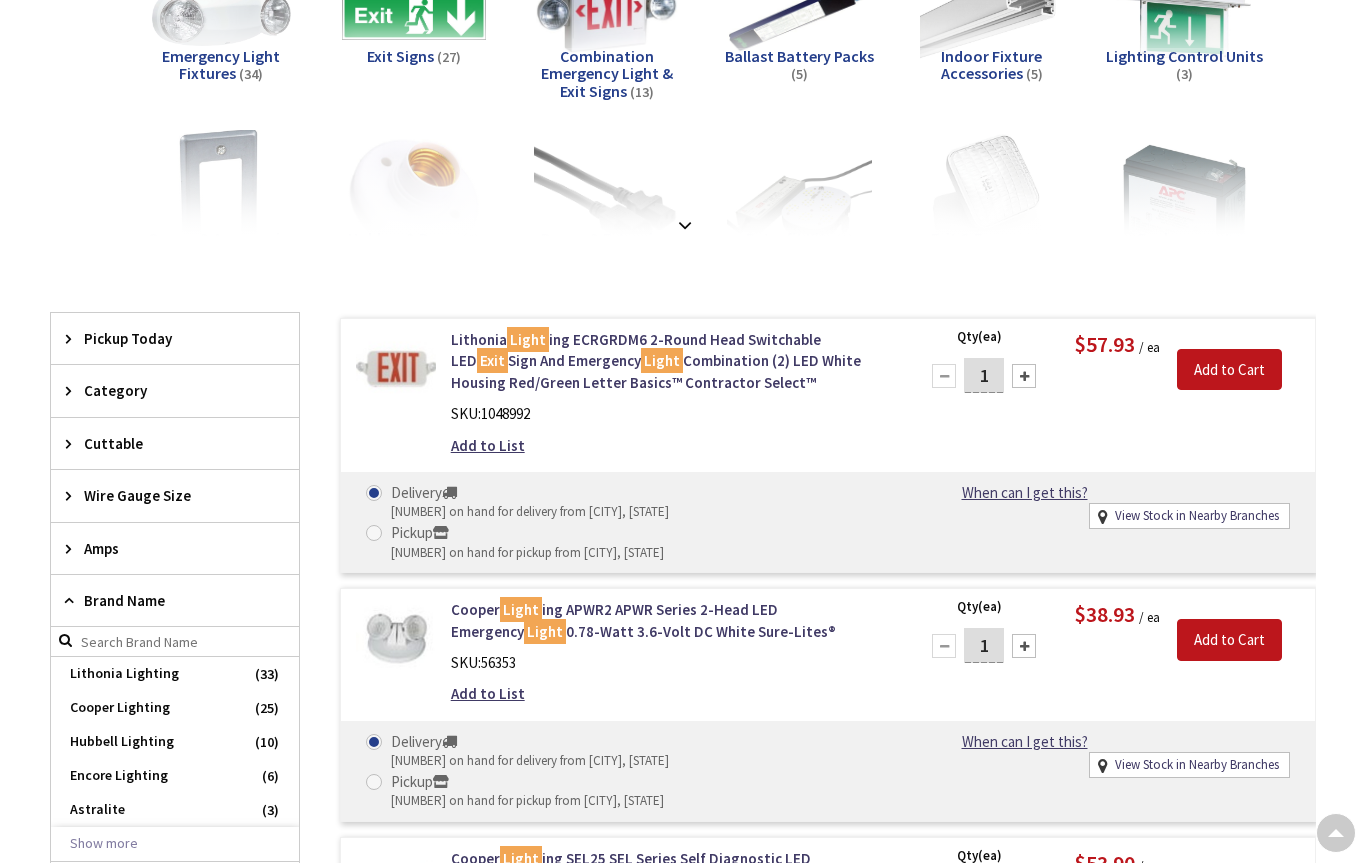 click on "Cooper Lighting" at bounding box center [175, 708] 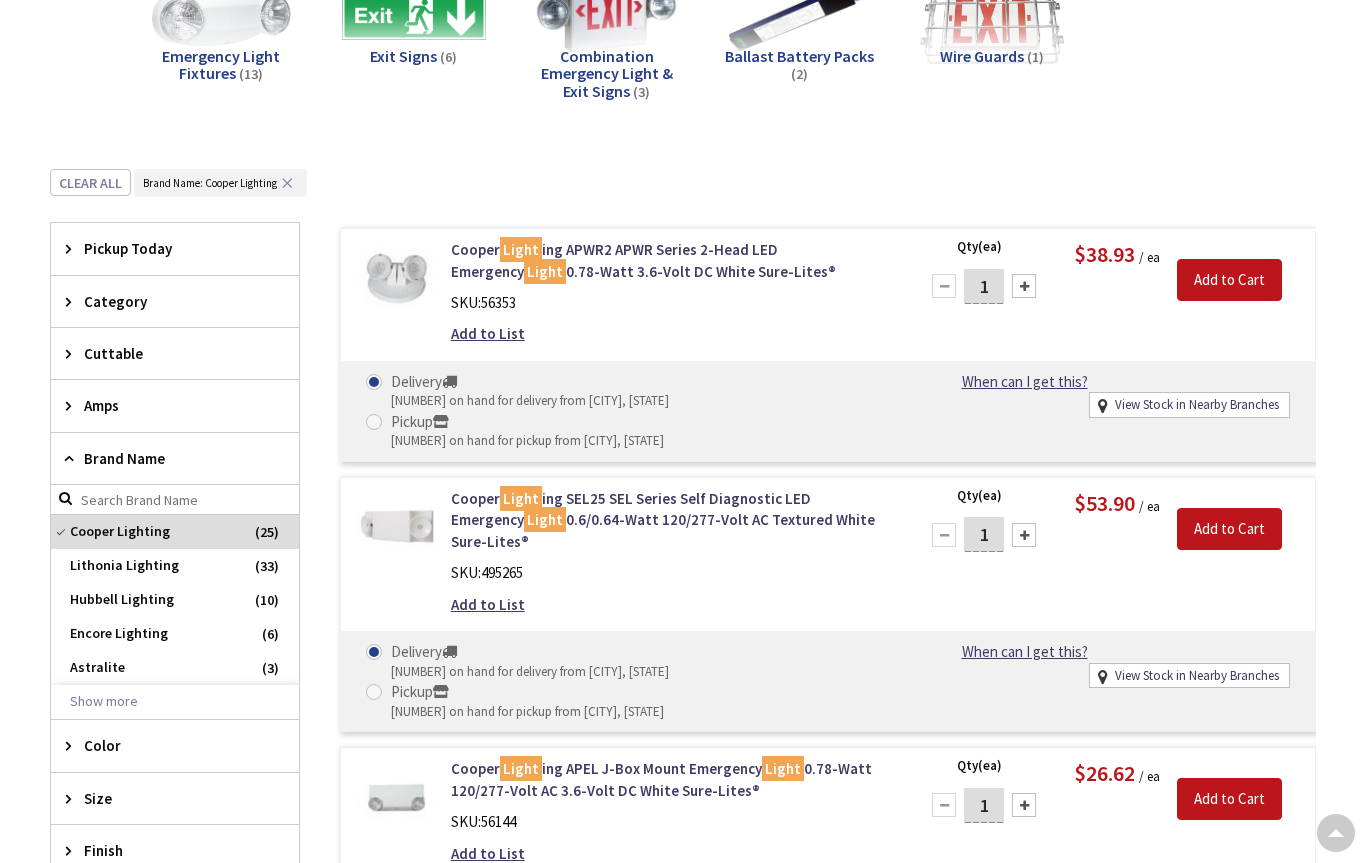 click on "Combination Emergency Light & Exit Signs" at bounding box center [607, 73] 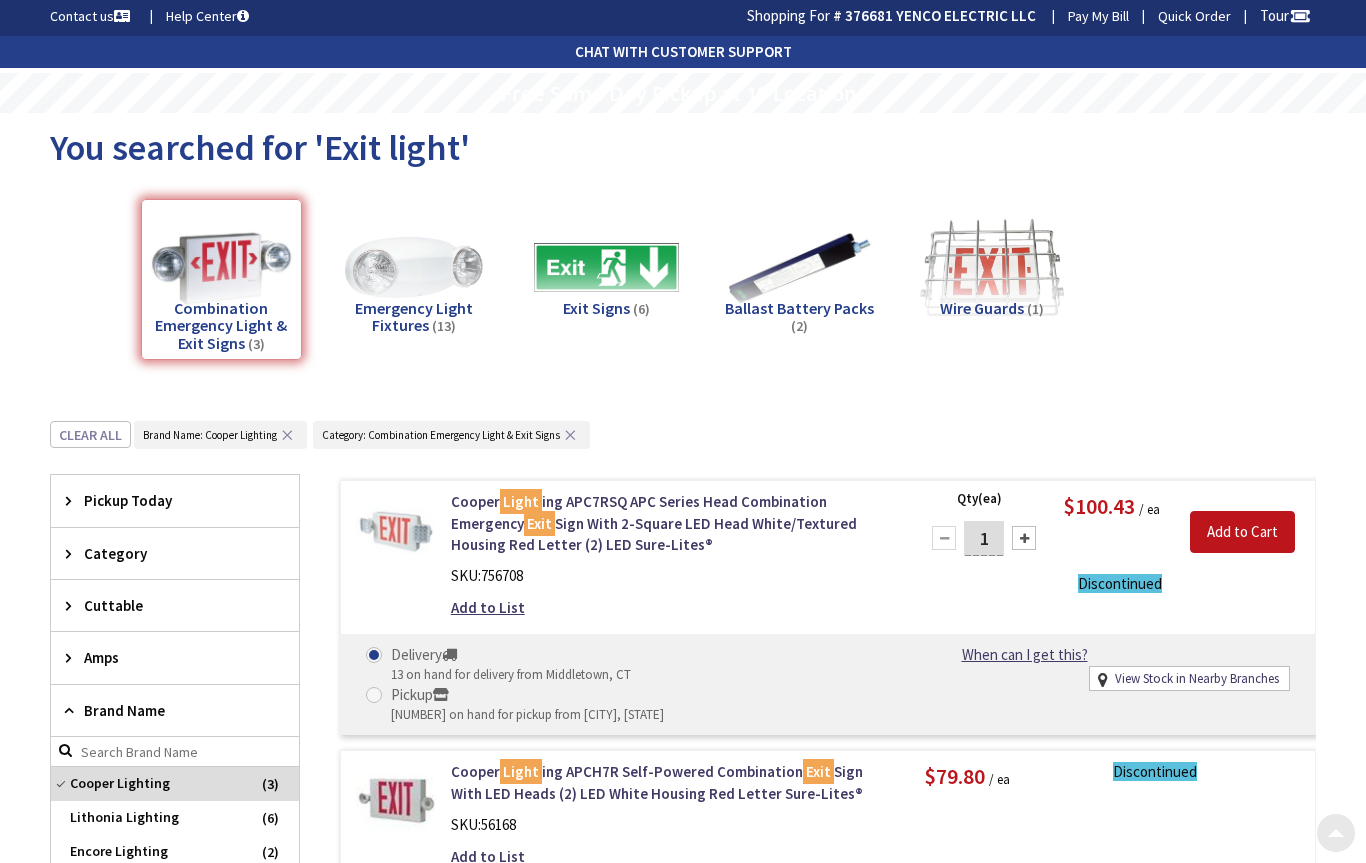 scroll, scrollTop: 0, scrollLeft: 0, axis: both 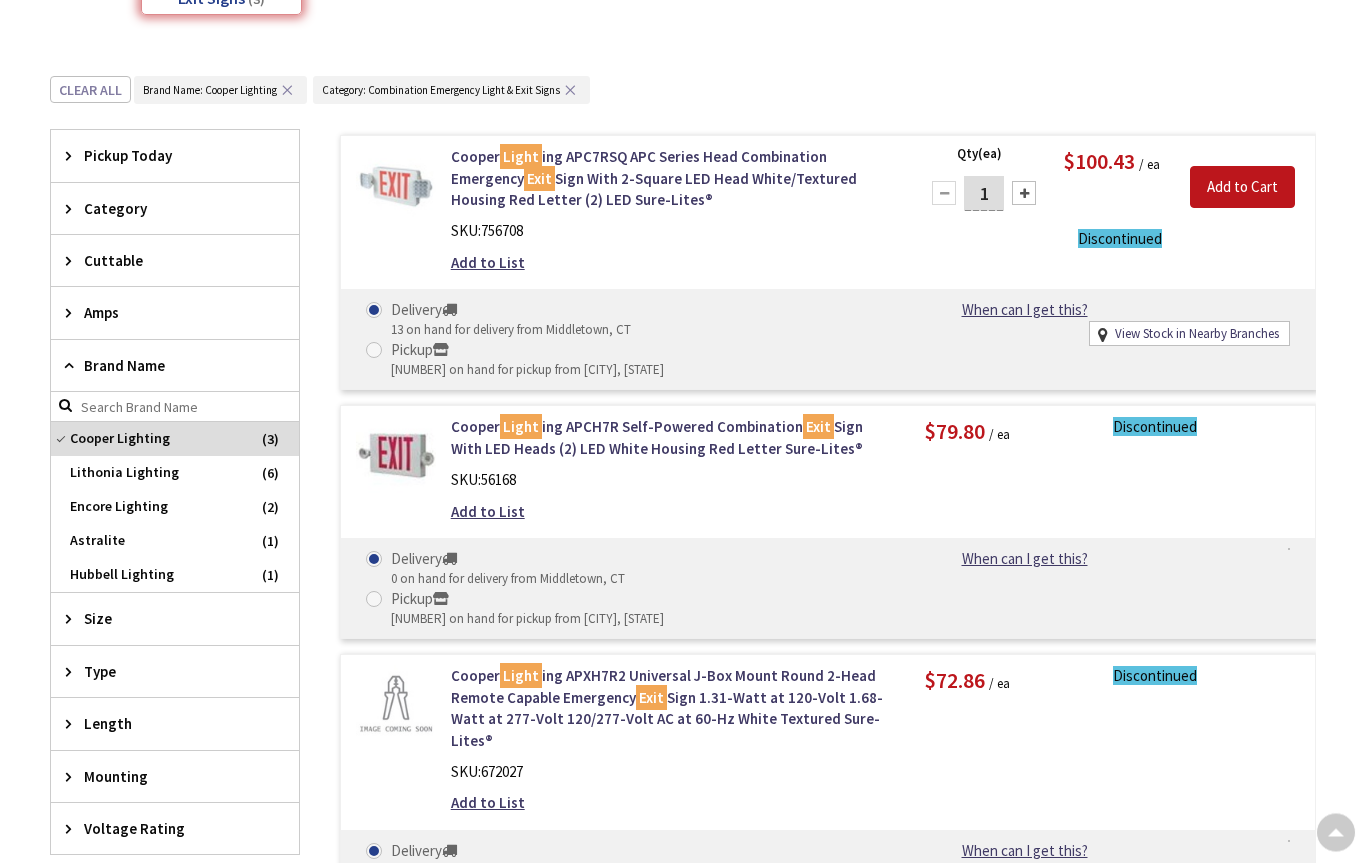 click on "Cooper Lighting" at bounding box center (175, 440) 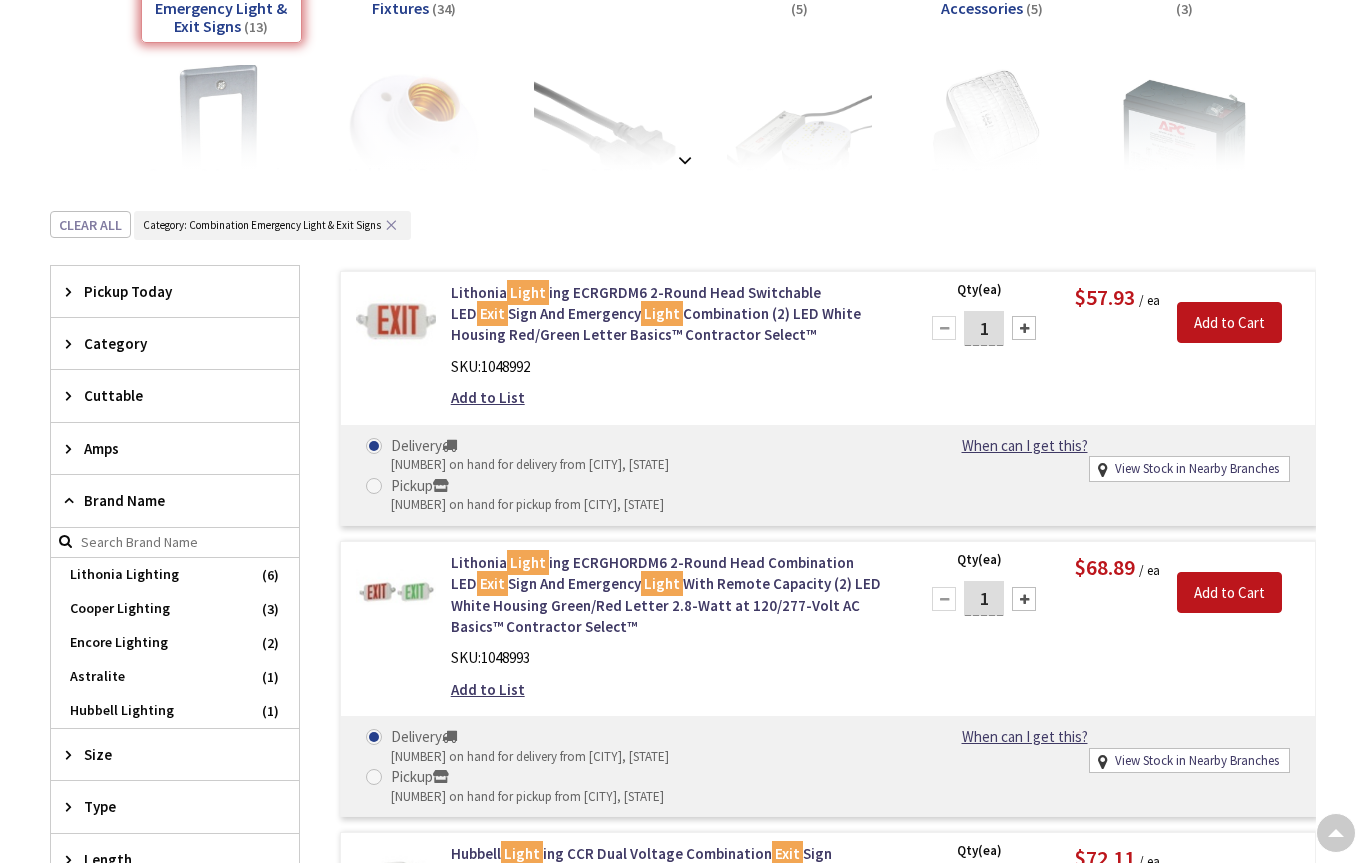 scroll, scrollTop: 318, scrollLeft: 0, axis: vertical 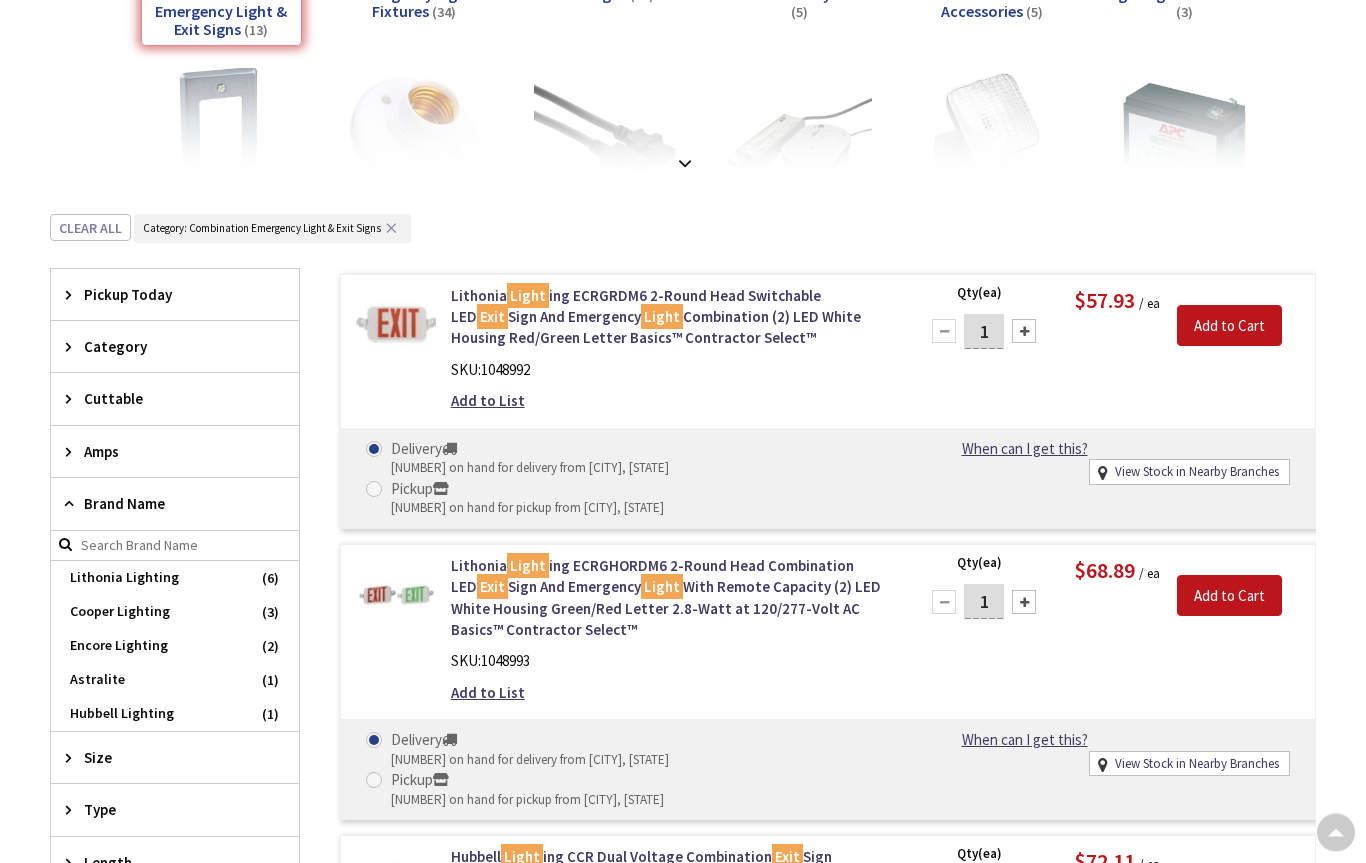 click on "Lithonia  Light ing ECRGRDM6 2-Round Head Switchable LED  Exit  Sign And Emergency  Light  Combination (2) LED White Housing Red/Green Letter Basics™ Contractor Select™" at bounding box center [672, 318] 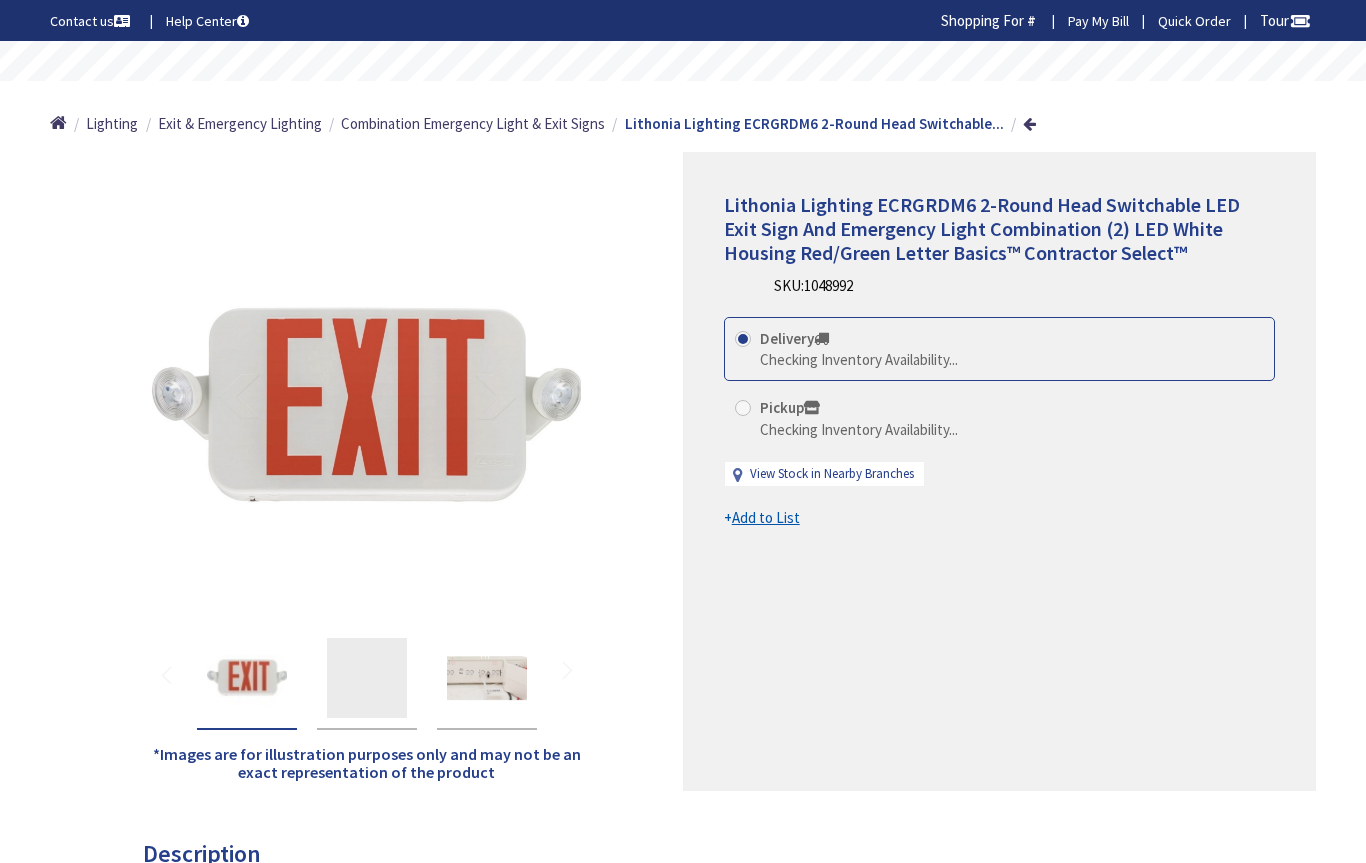 scroll, scrollTop: 0, scrollLeft: 0, axis: both 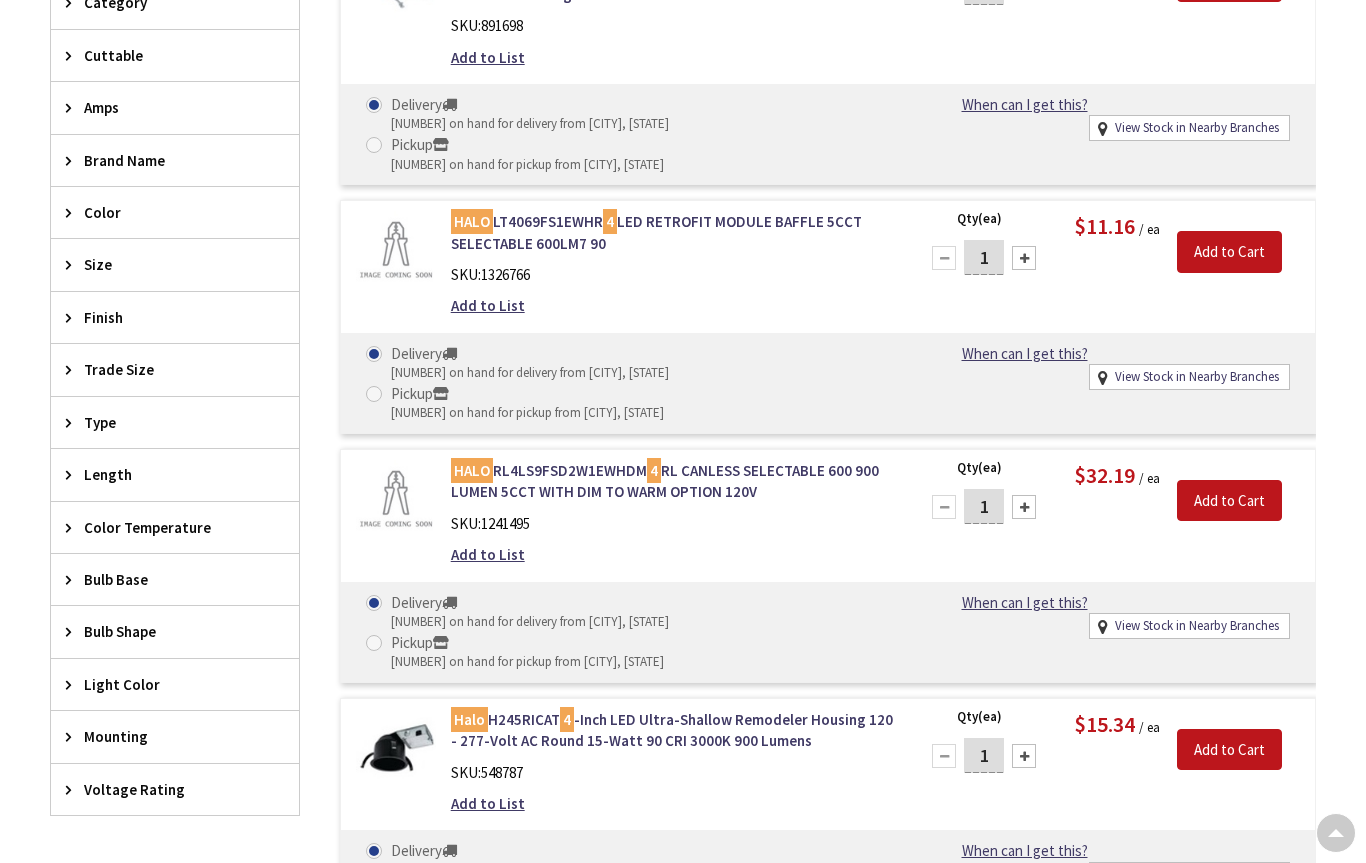 click on "Type" at bounding box center (165, 422) 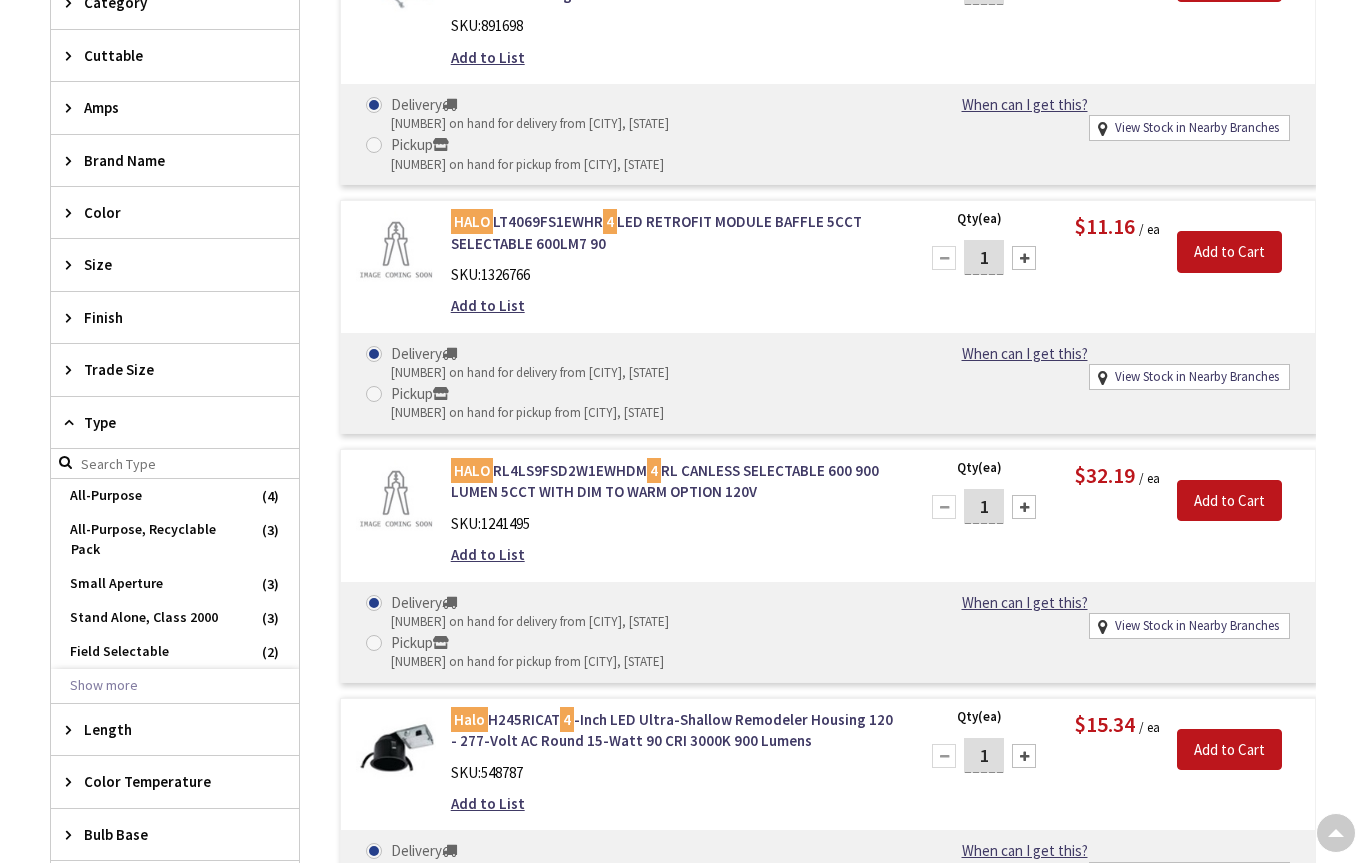 click at bounding box center [73, 422] 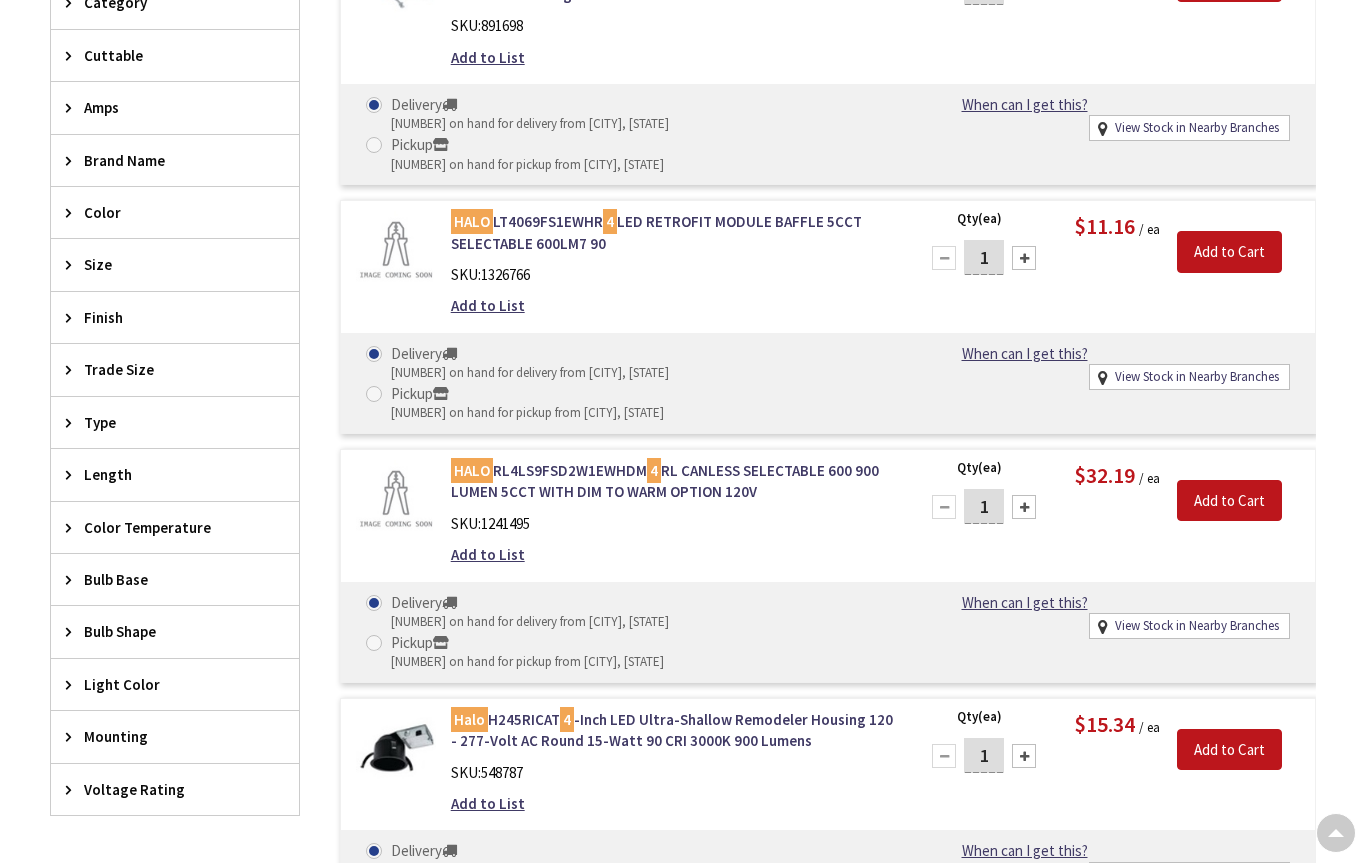click on "Color Temperature" at bounding box center (175, 527) 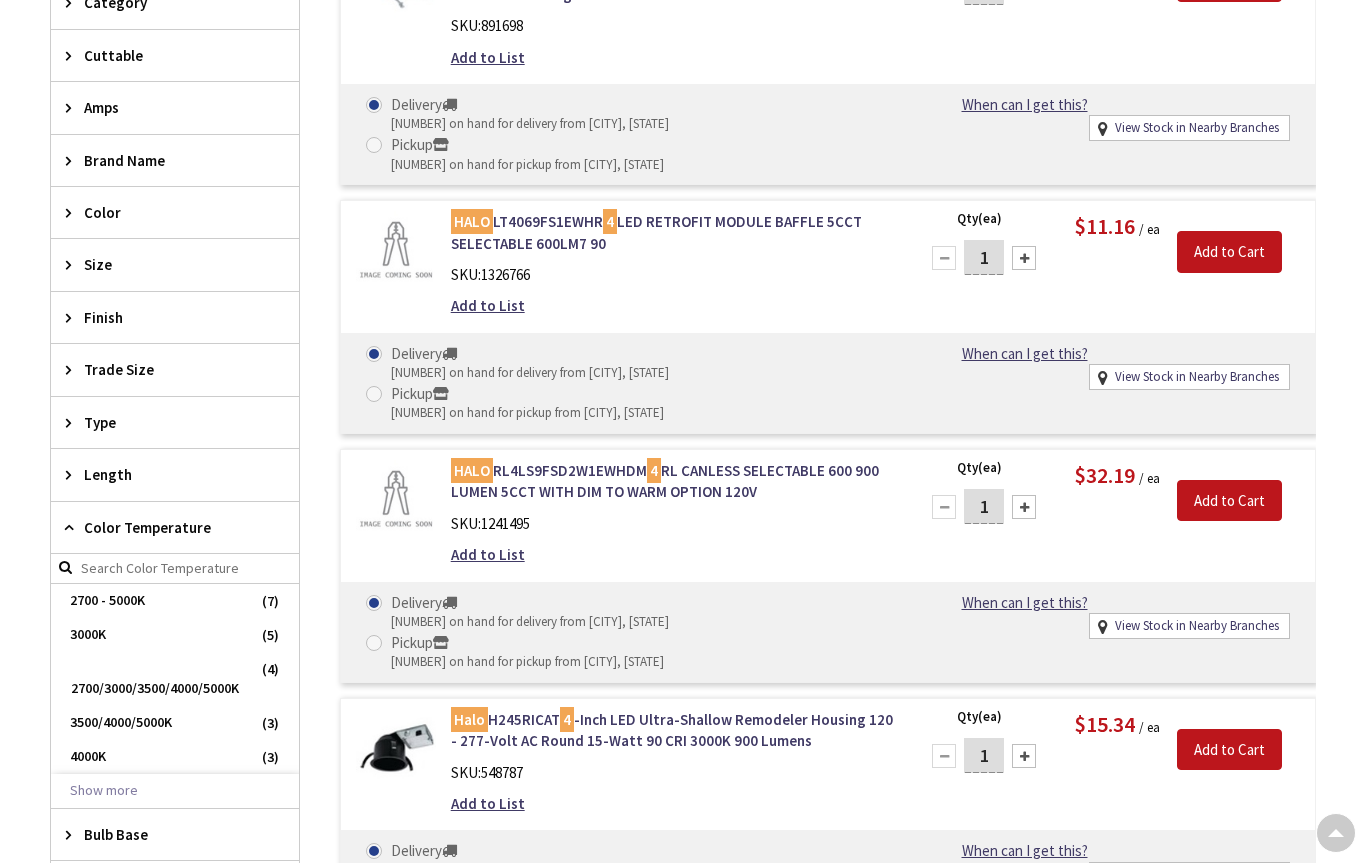 click at bounding box center (73, 527) 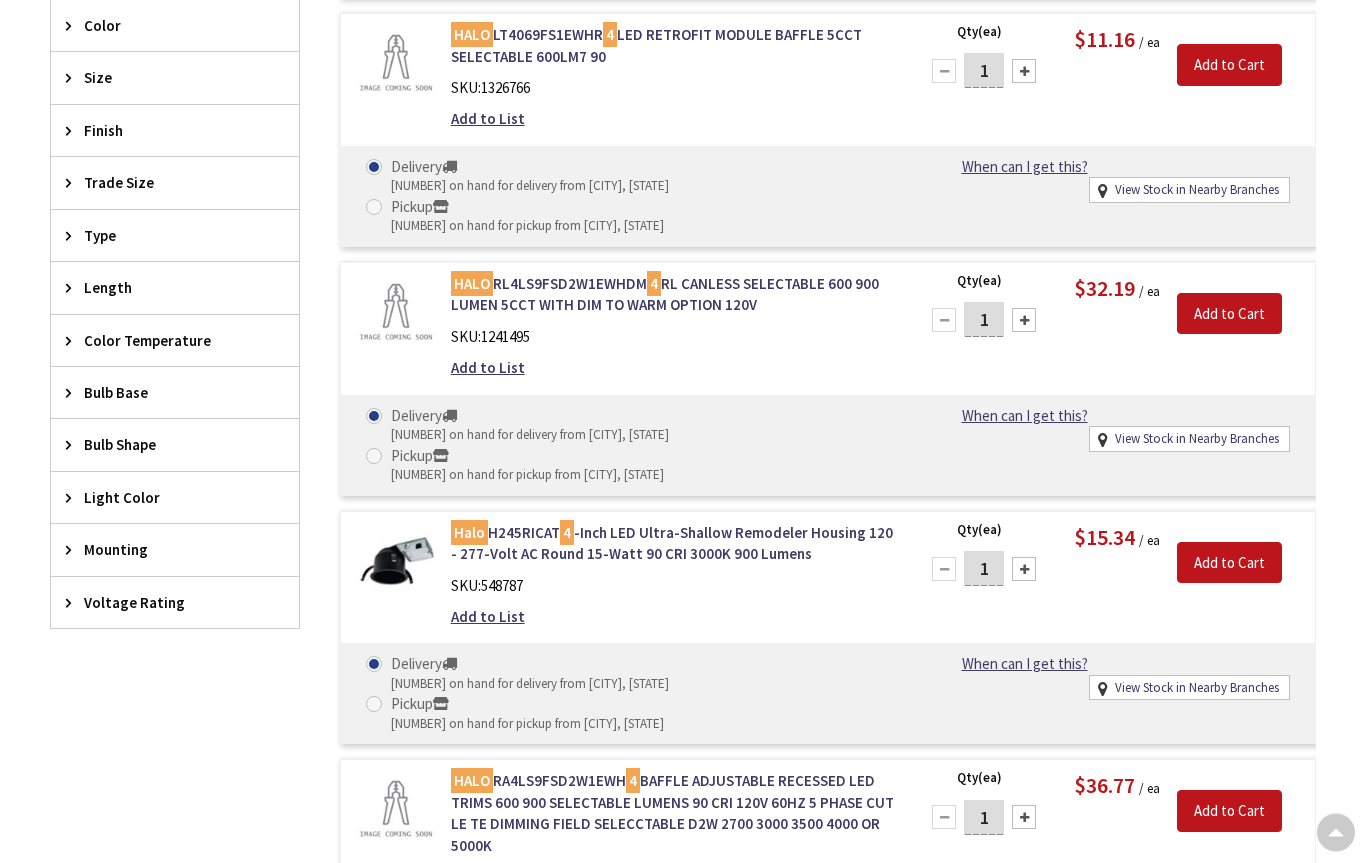 scroll, scrollTop: 832, scrollLeft: 0, axis: vertical 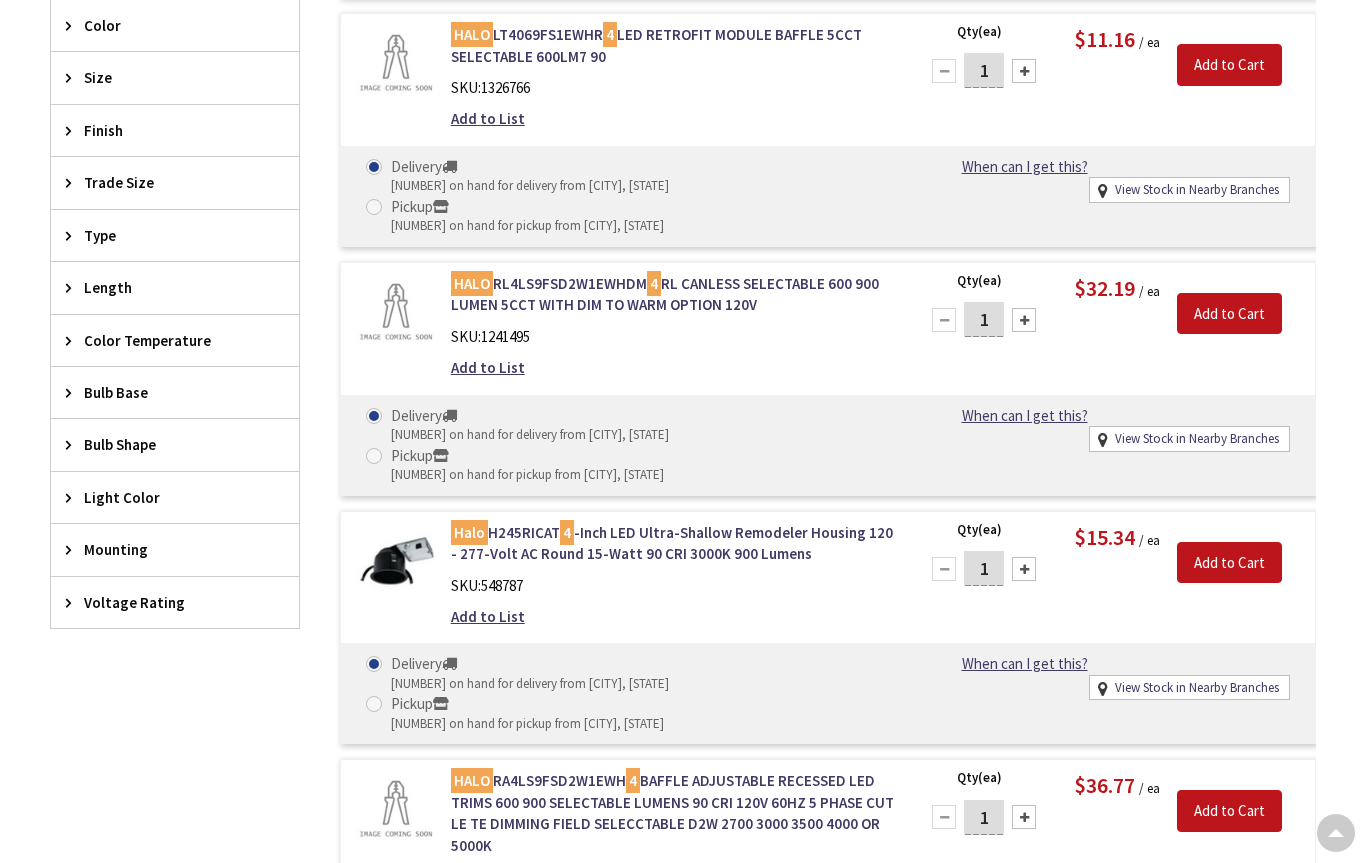 click at bounding box center [73, 549] 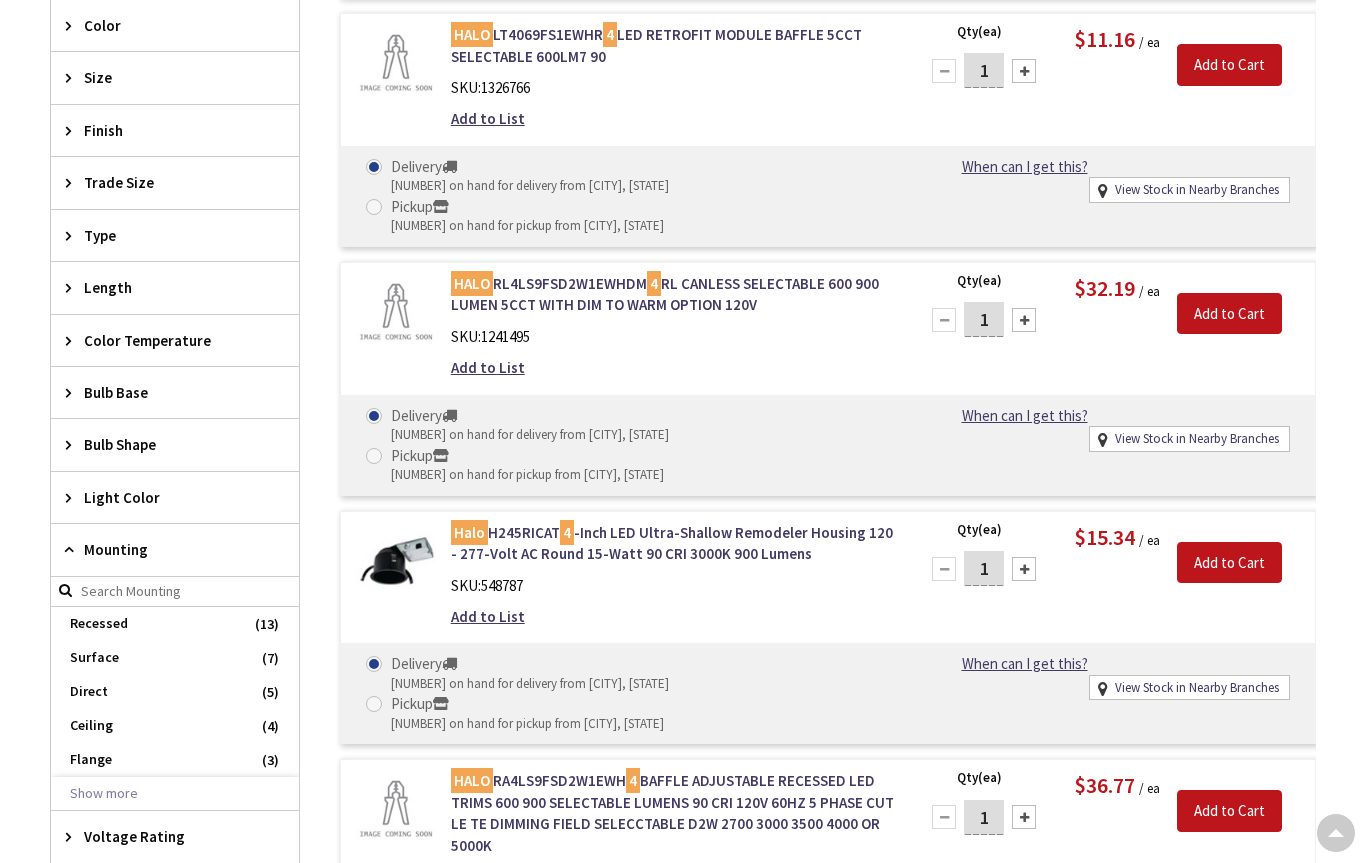click on "Direct" at bounding box center (175, 692) 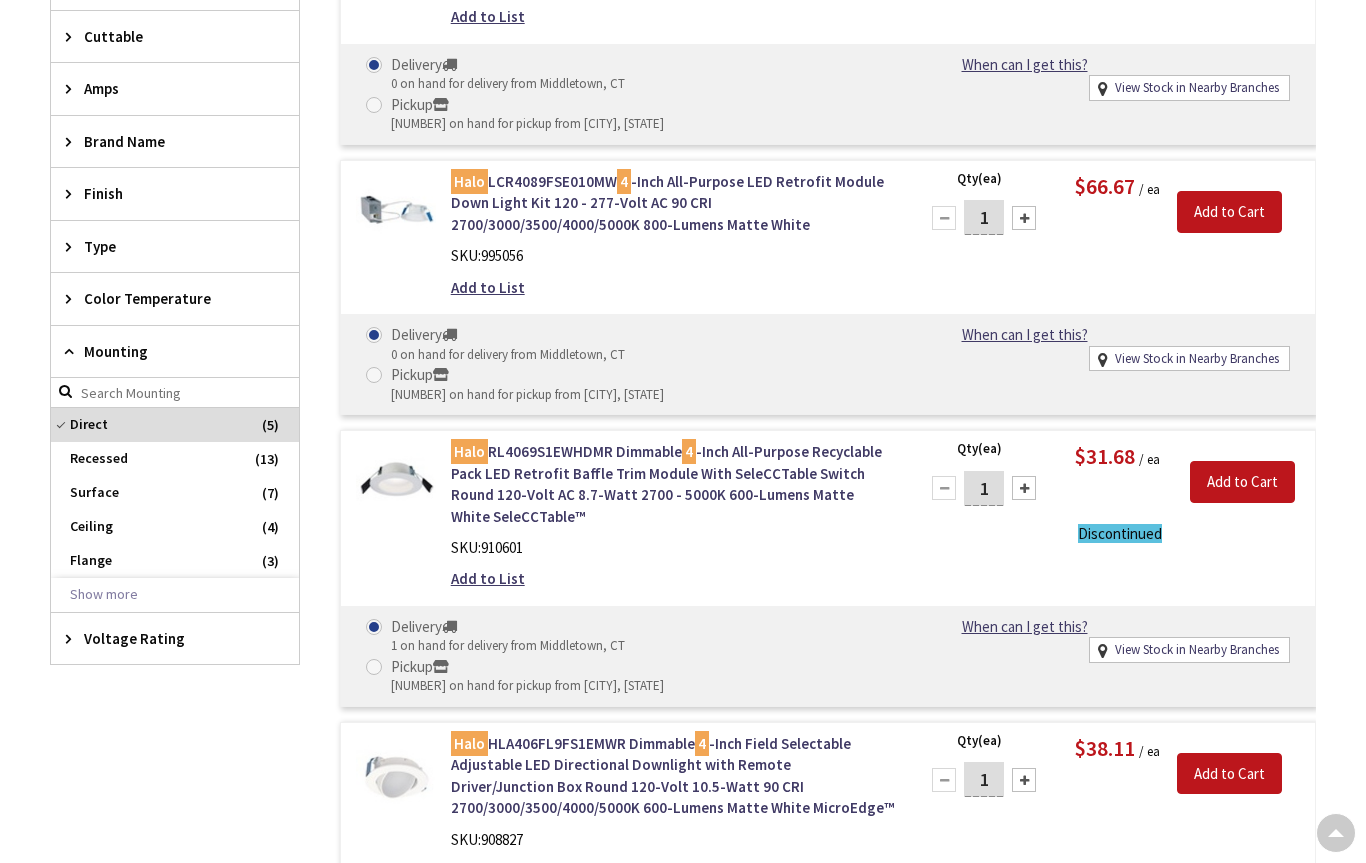 scroll, scrollTop: 572, scrollLeft: 0, axis: vertical 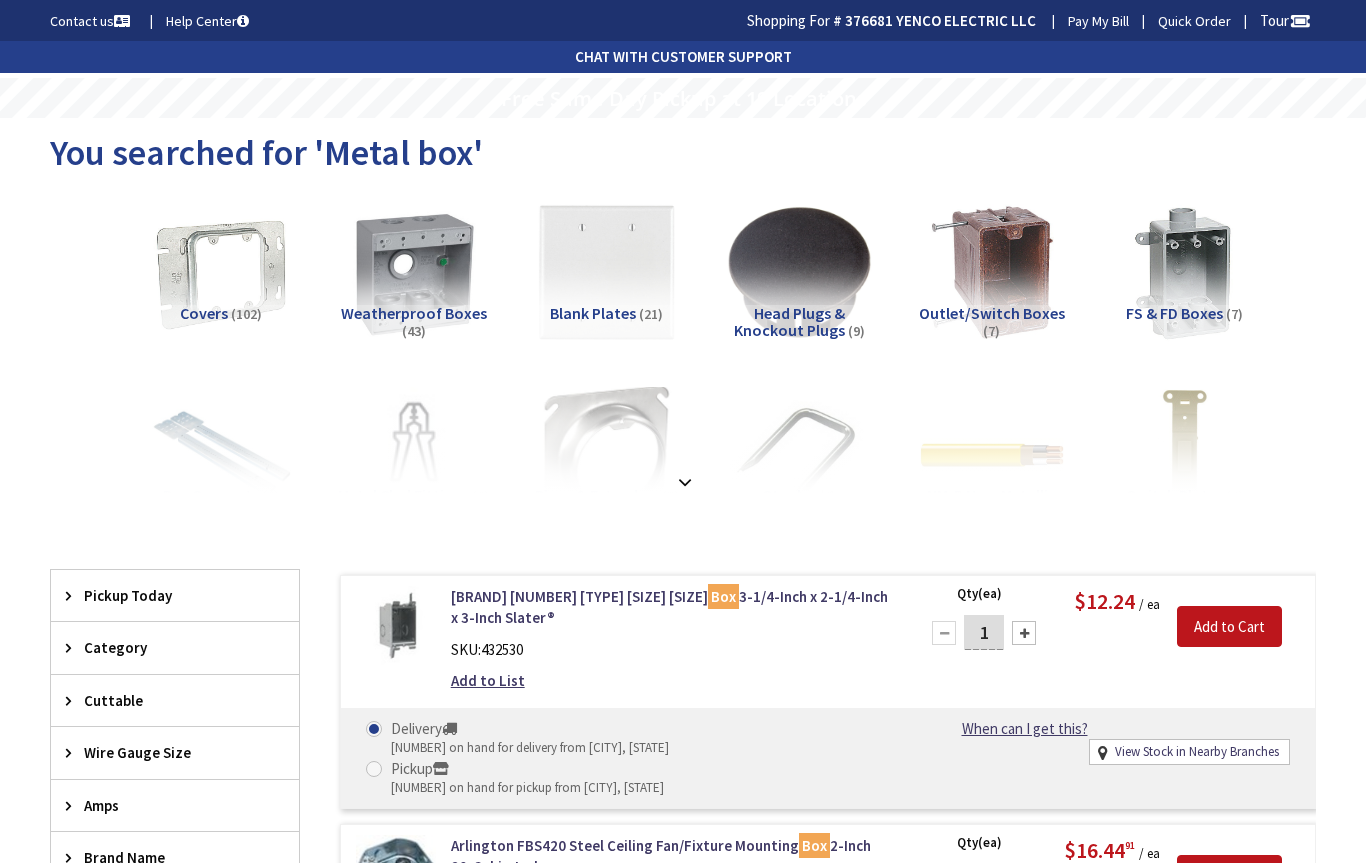 click at bounding box center (685, 482) 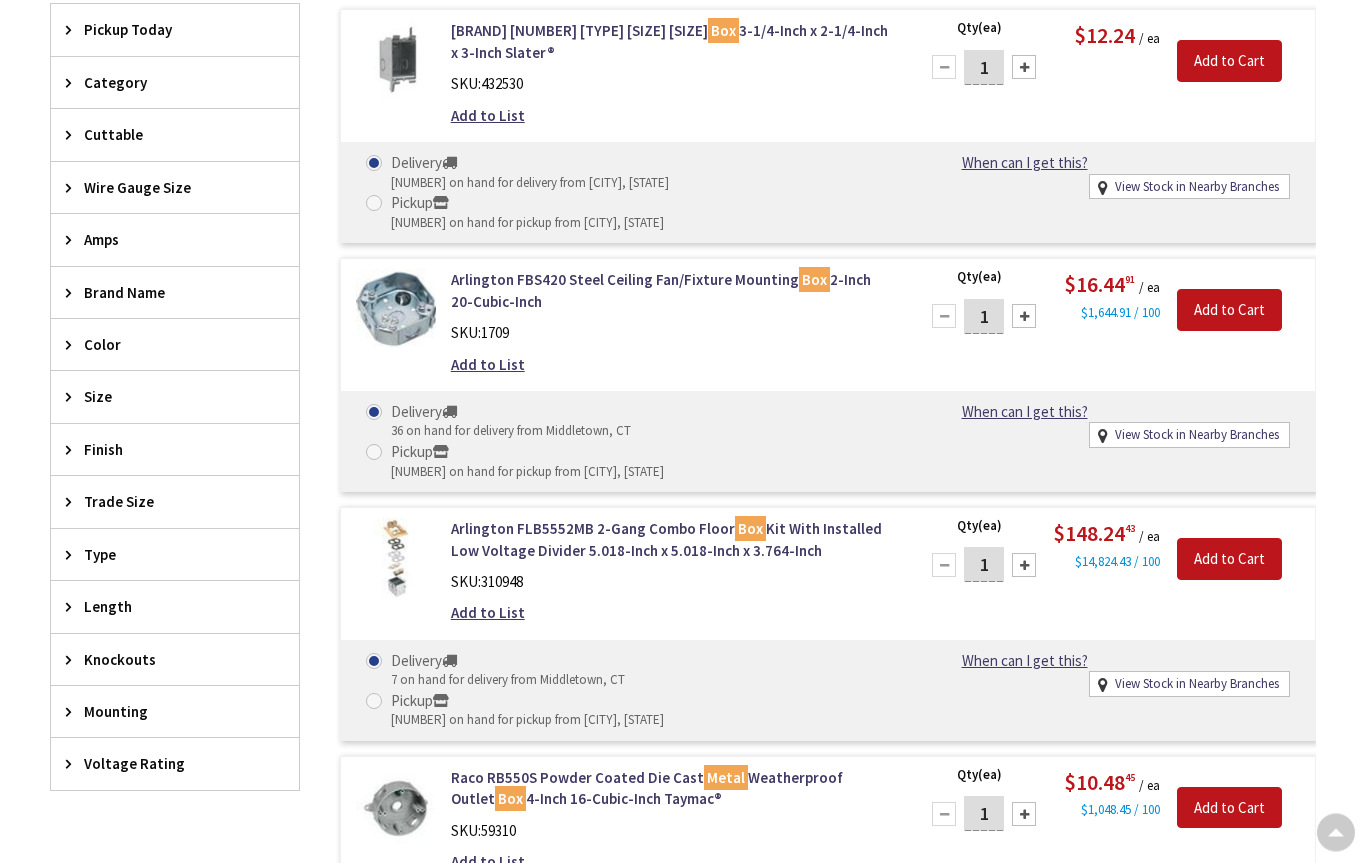 scroll, scrollTop: 1006, scrollLeft: 0, axis: vertical 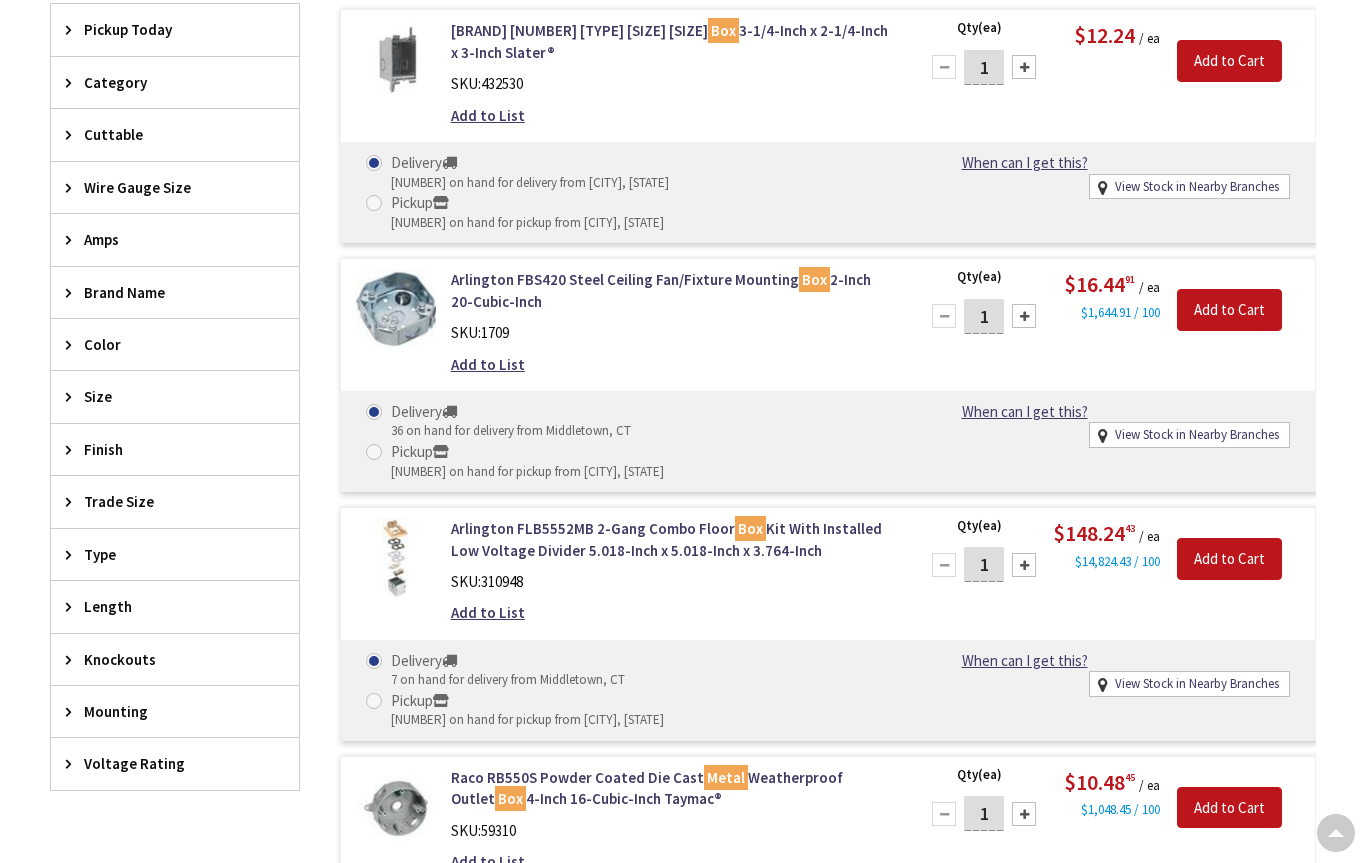click at bounding box center (73, 554) 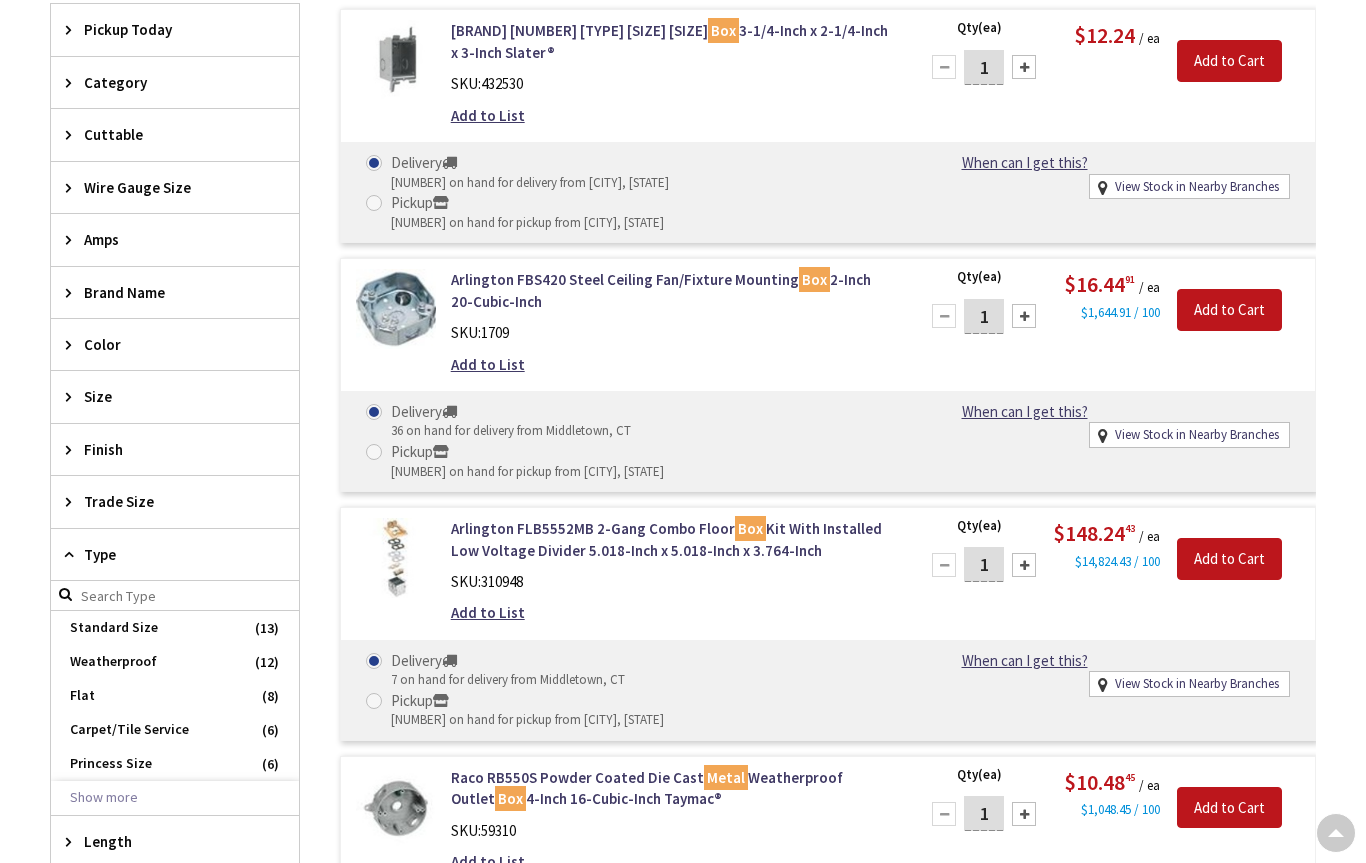 click on "Show more" at bounding box center (175, 798) 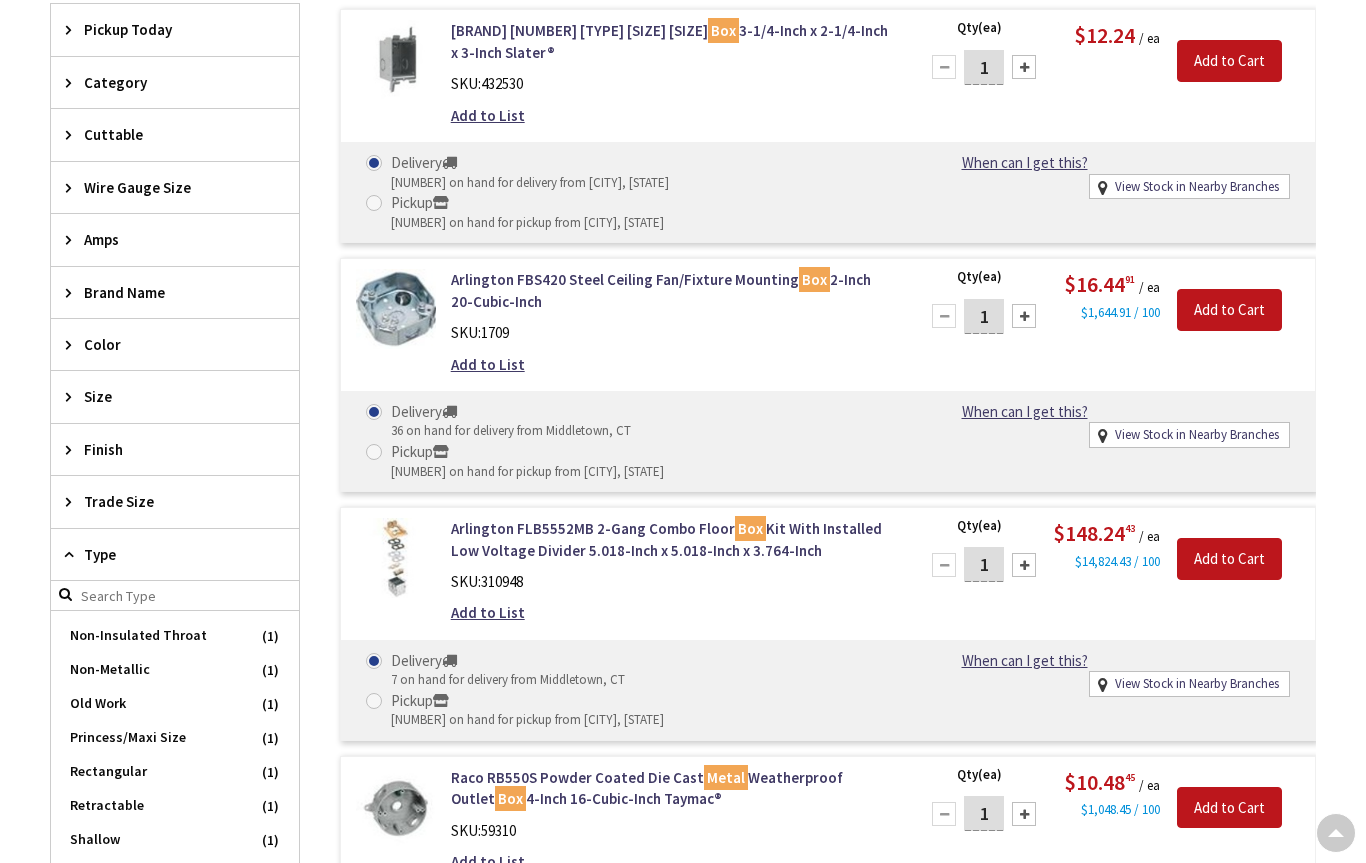 scroll, scrollTop: 1226, scrollLeft: 0, axis: vertical 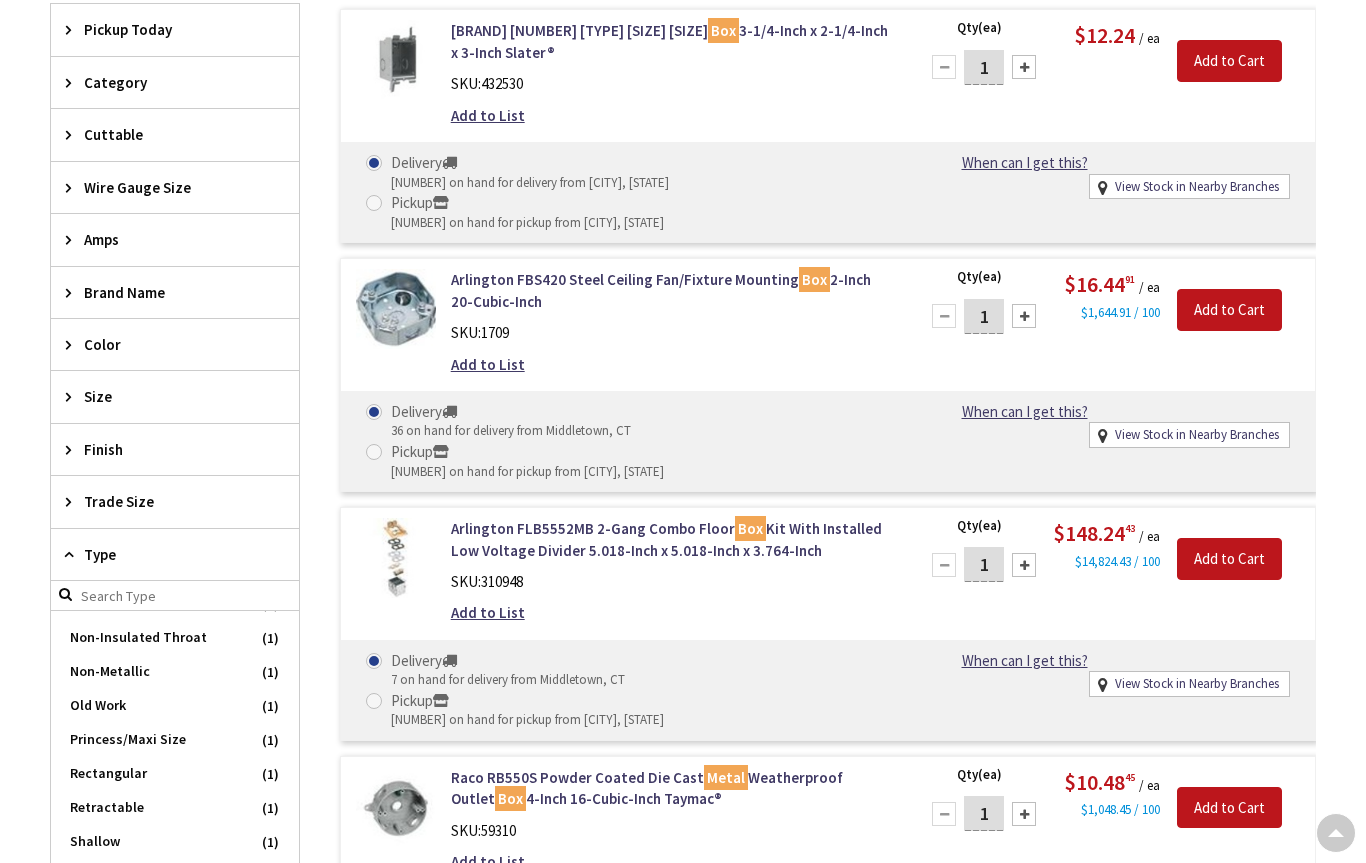click on "Old Work" at bounding box center [175, 706] 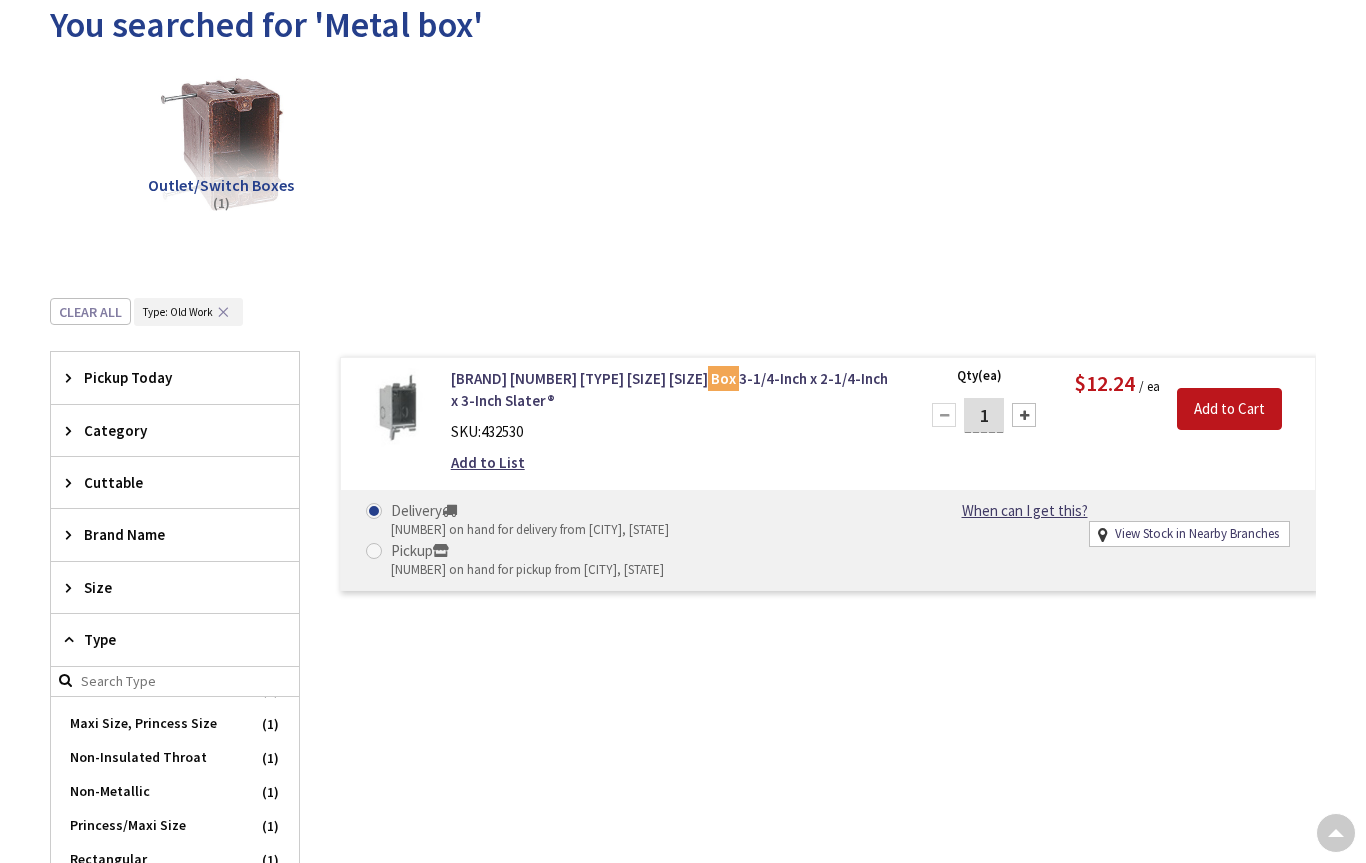 scroll, scrollTop: 0, scrollLeft: 0, axis: both 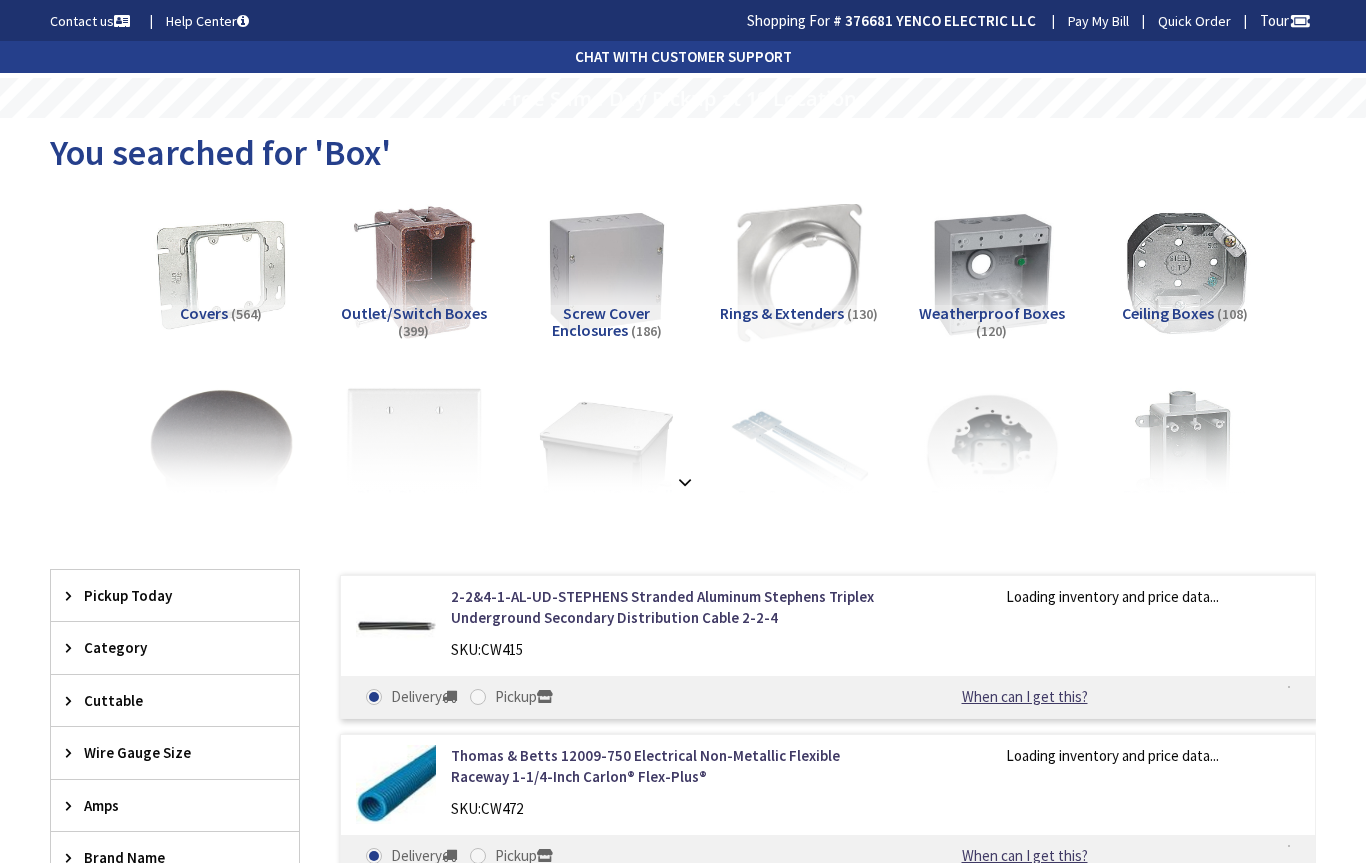 click at bounding box center (414, 272) 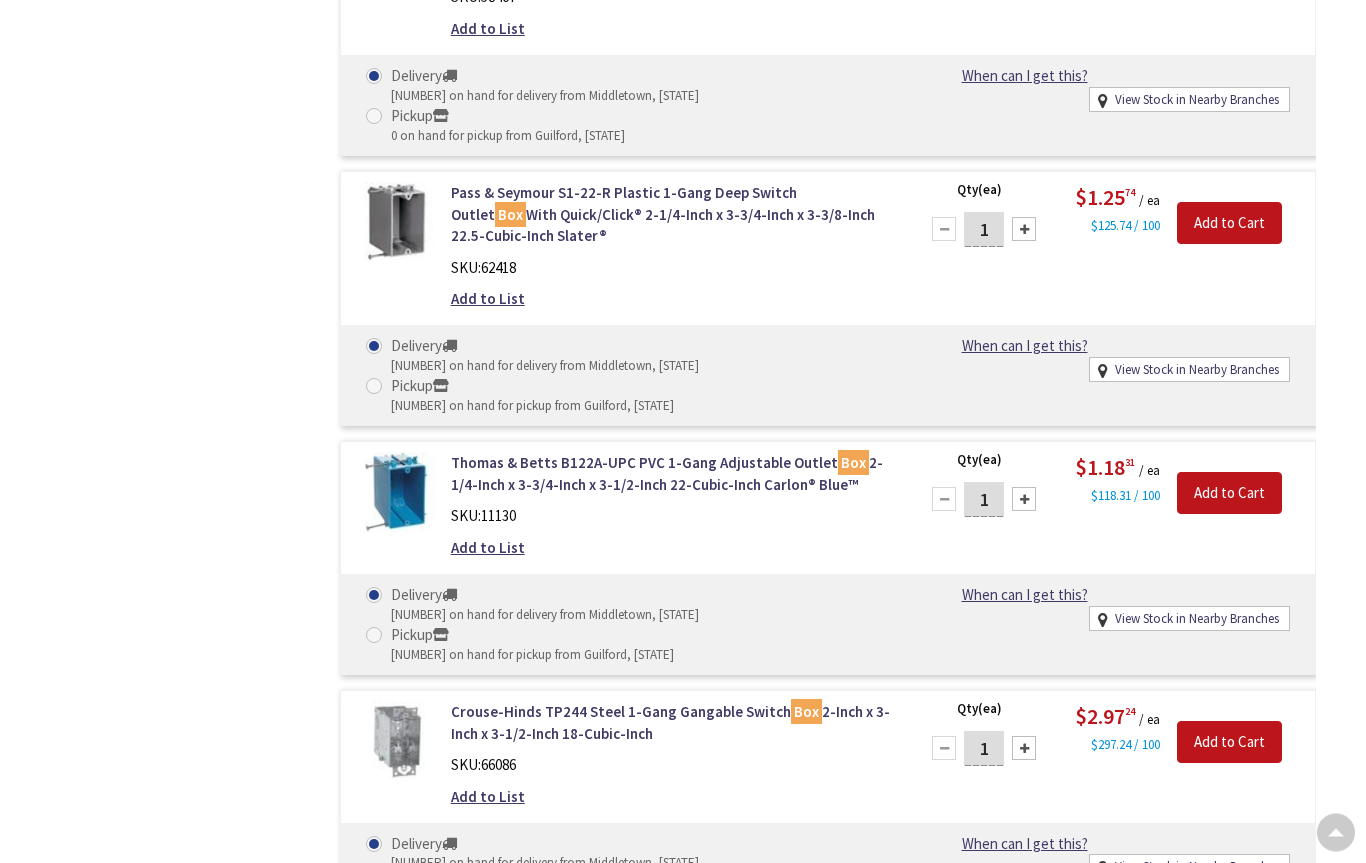 scroll, scrollTop: 1751, scrollLeft: 0, axis: vertical 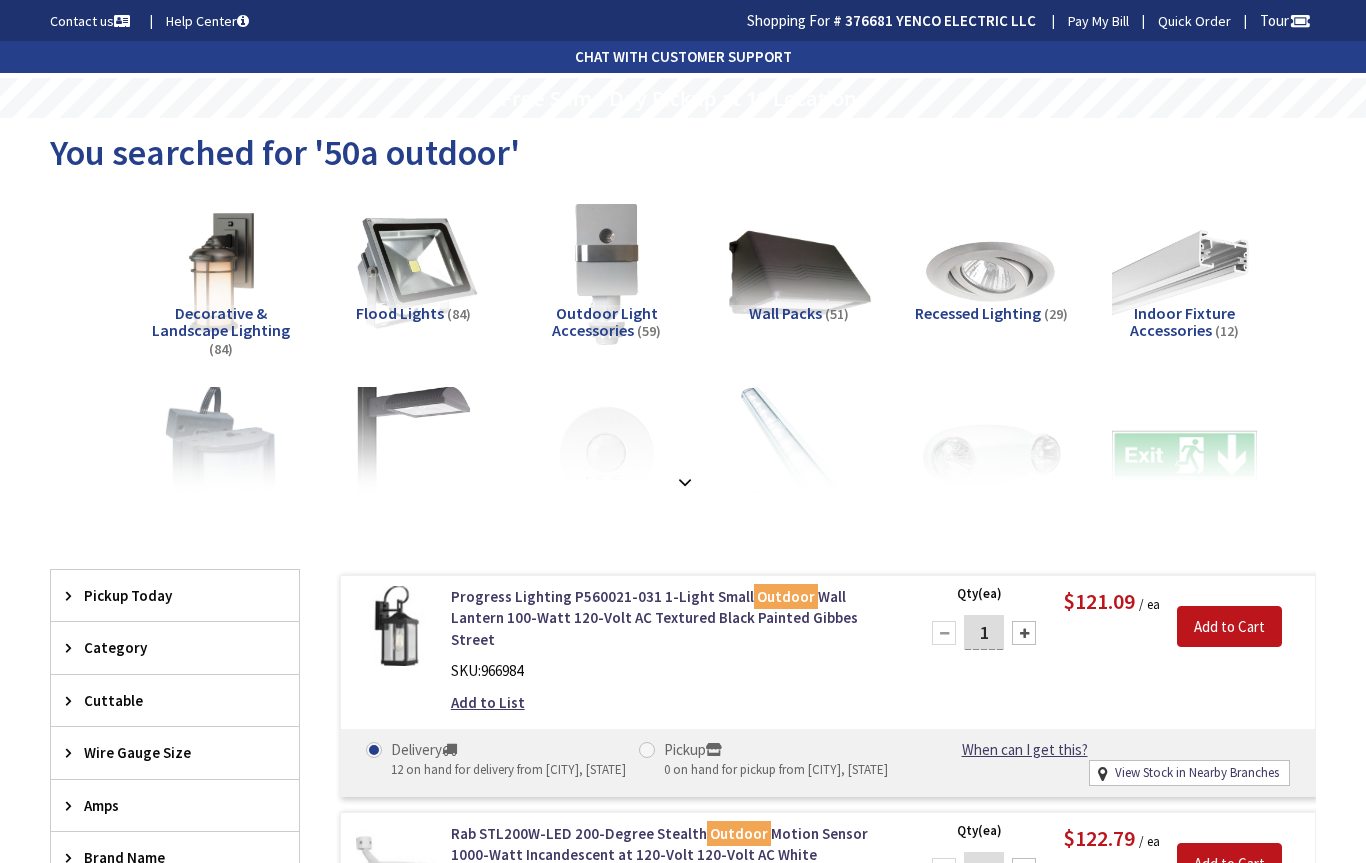 click at bounding box center (683, 438) 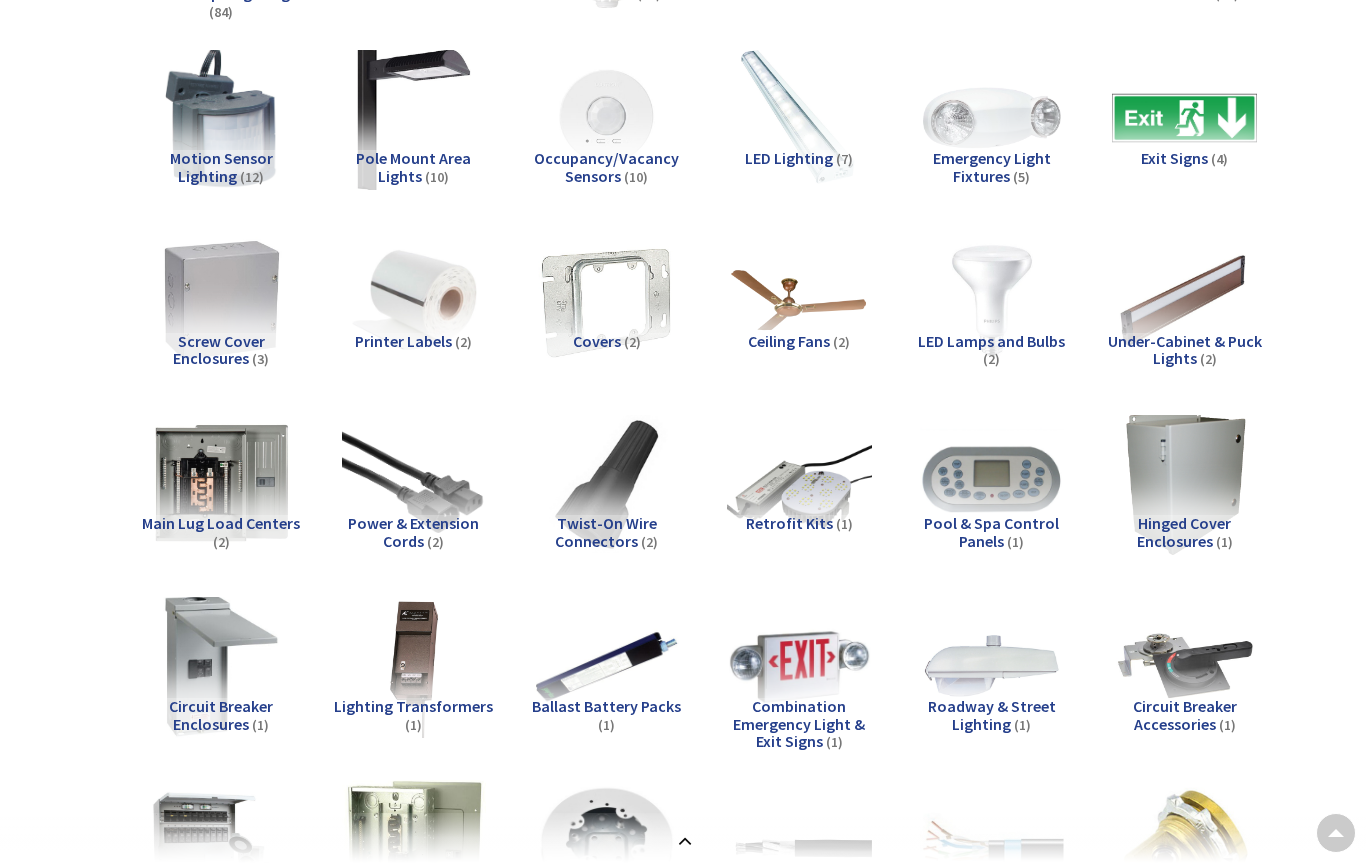 scroll, scrollTop: 331, scrollLeft: 0, axis: vertical 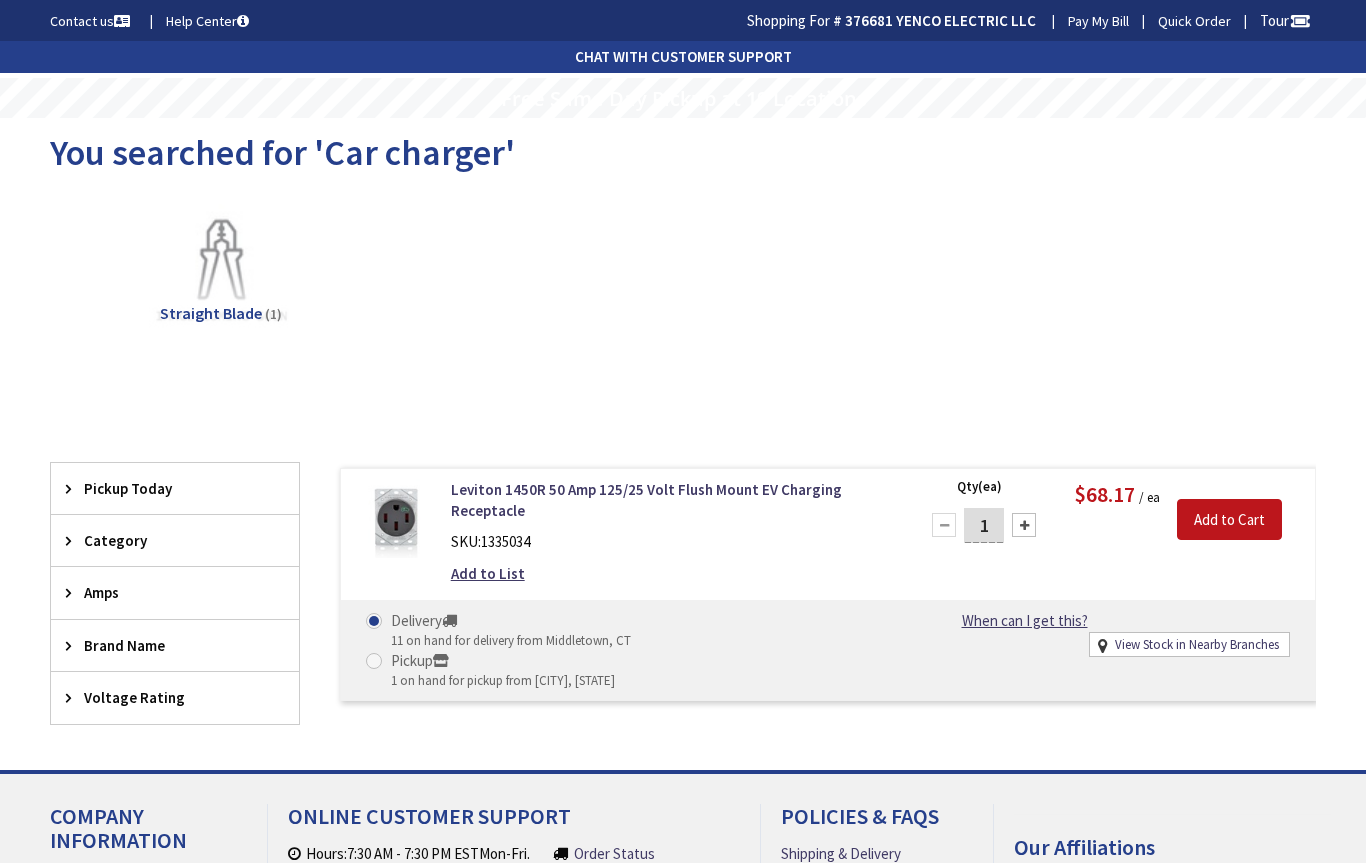 click on "Leviton 1450R 50 Amp 125/25 Volt Flush Mount EV Charging Receptacle" at bounding box center (672, 500) 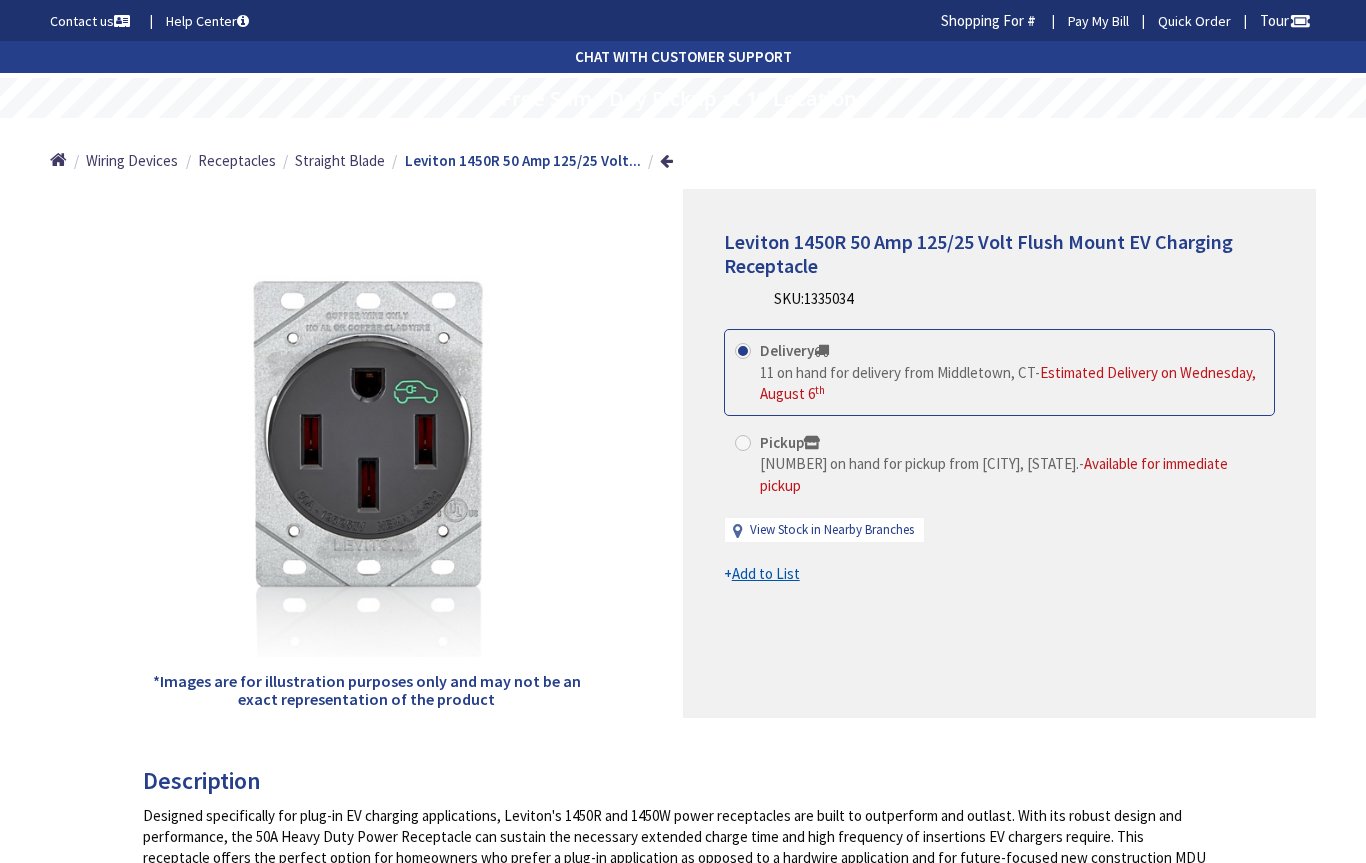 scroll, scrollTop: 0, scrollLeft: 0, axis: both 